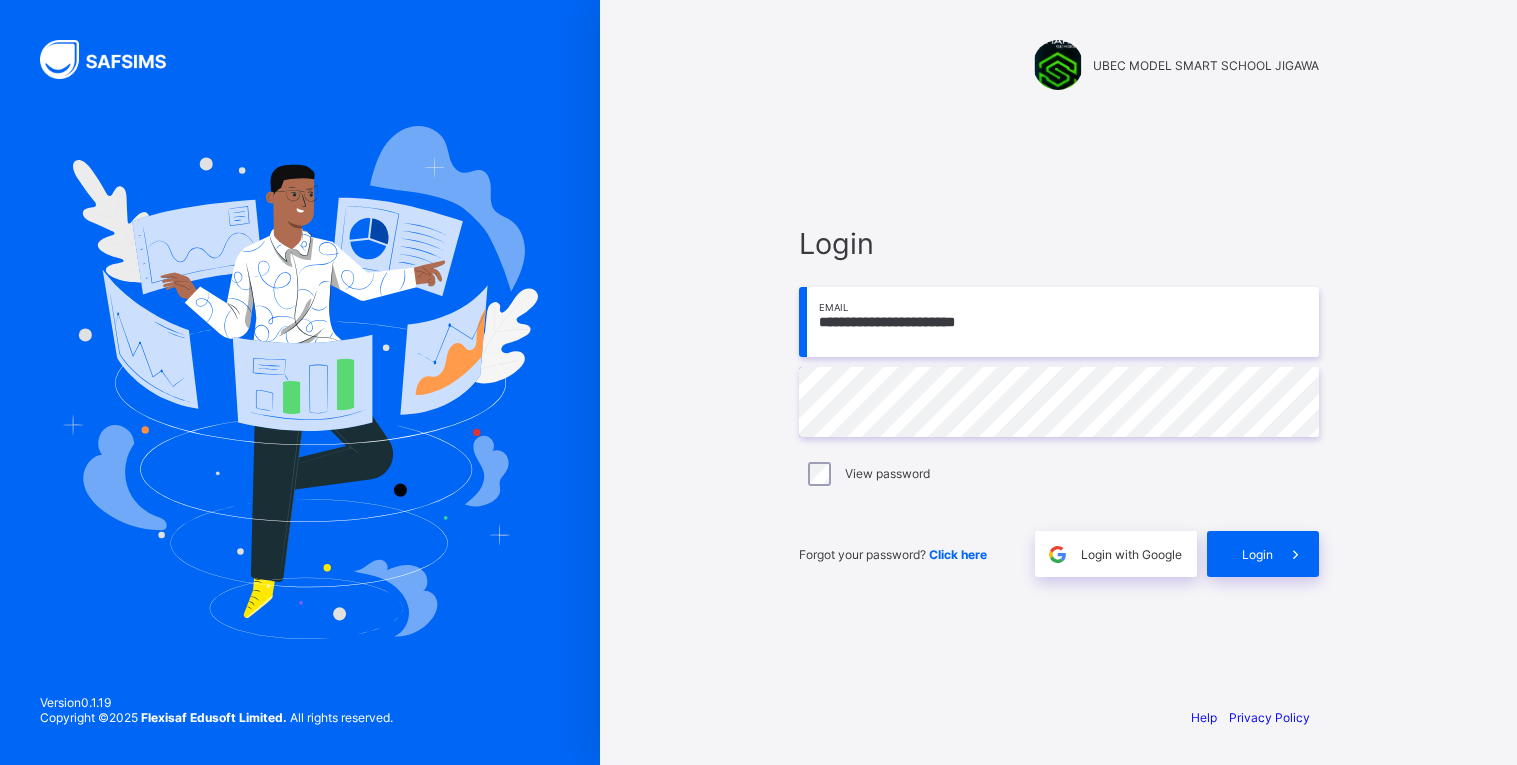 scroll, scrollTop: 0, scrollLeft: 0, axis: both 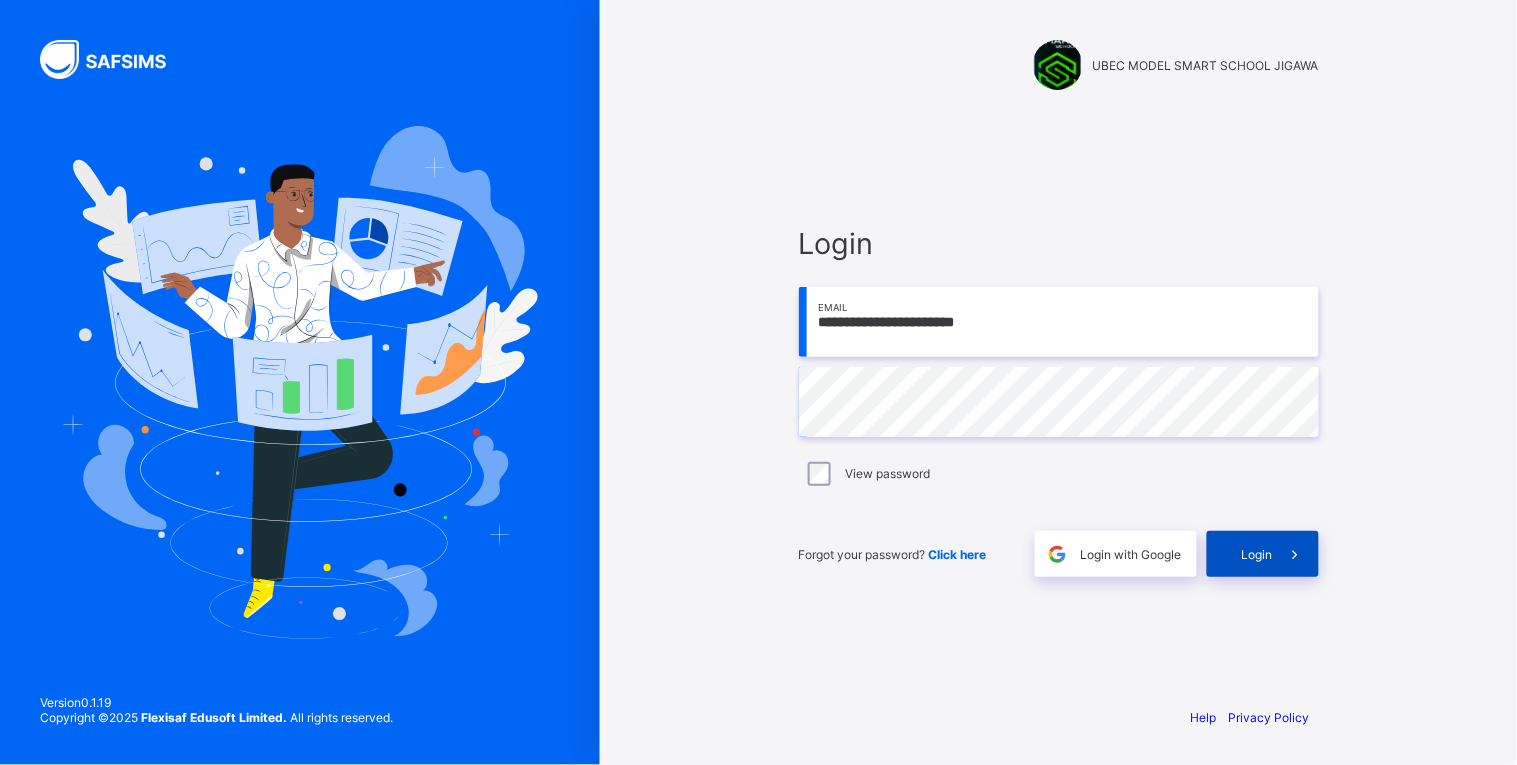click on "Login" at bounding box center (1257, 554) 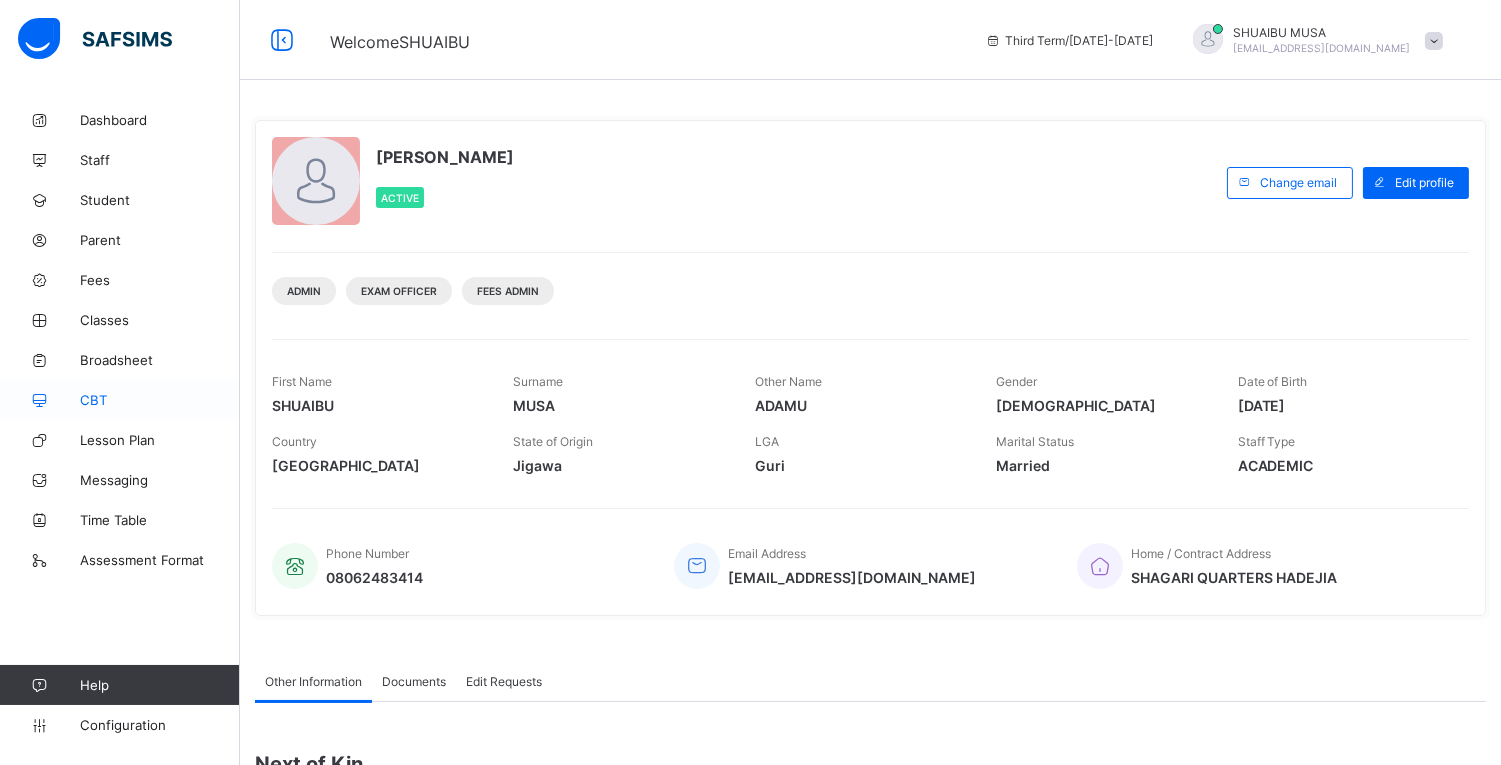 click on "CBT" at bounding box center (160, 400) 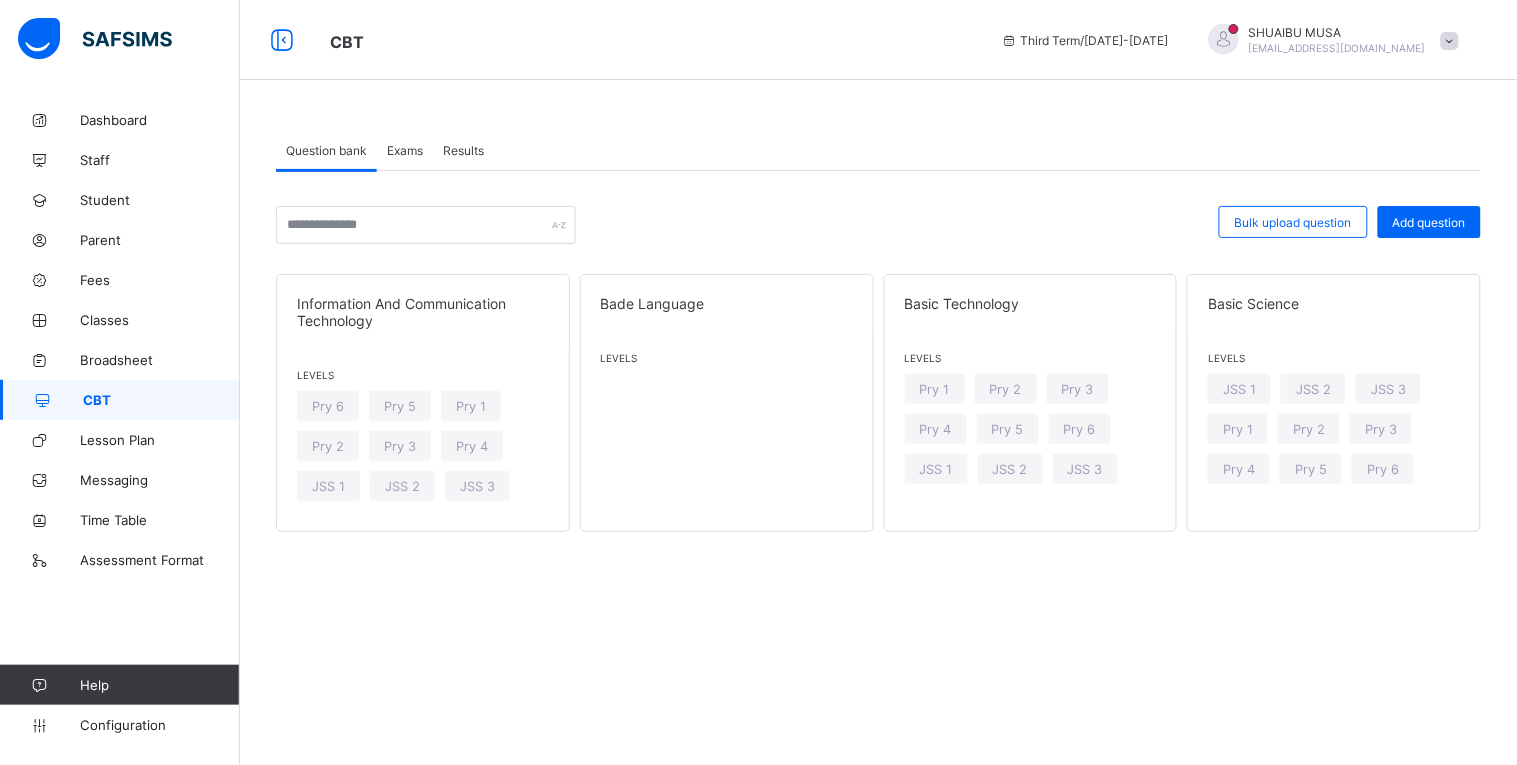click on "Results" at bounding box center [463, 150] 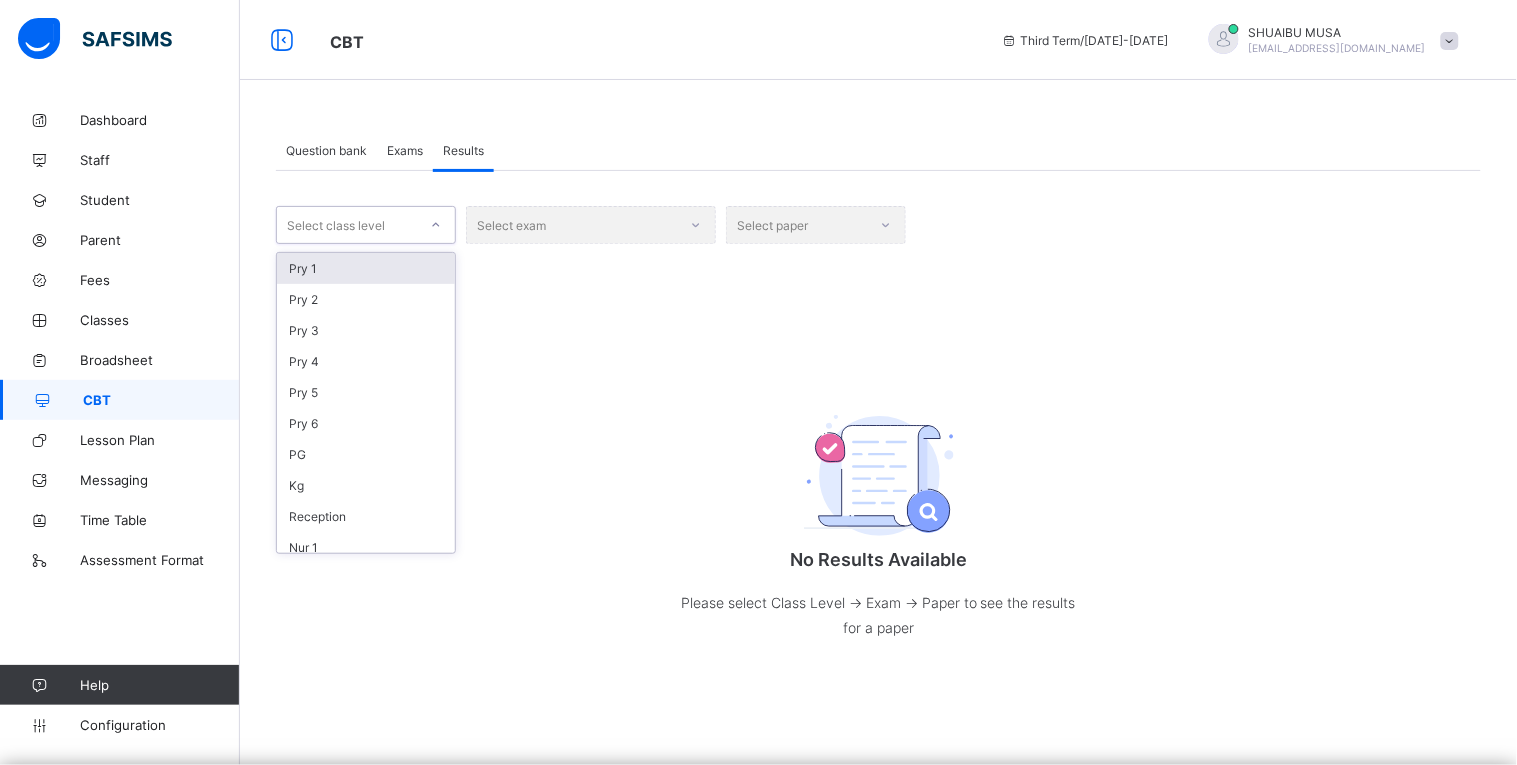 click on "Select class level" at bounding box center [347, 225] 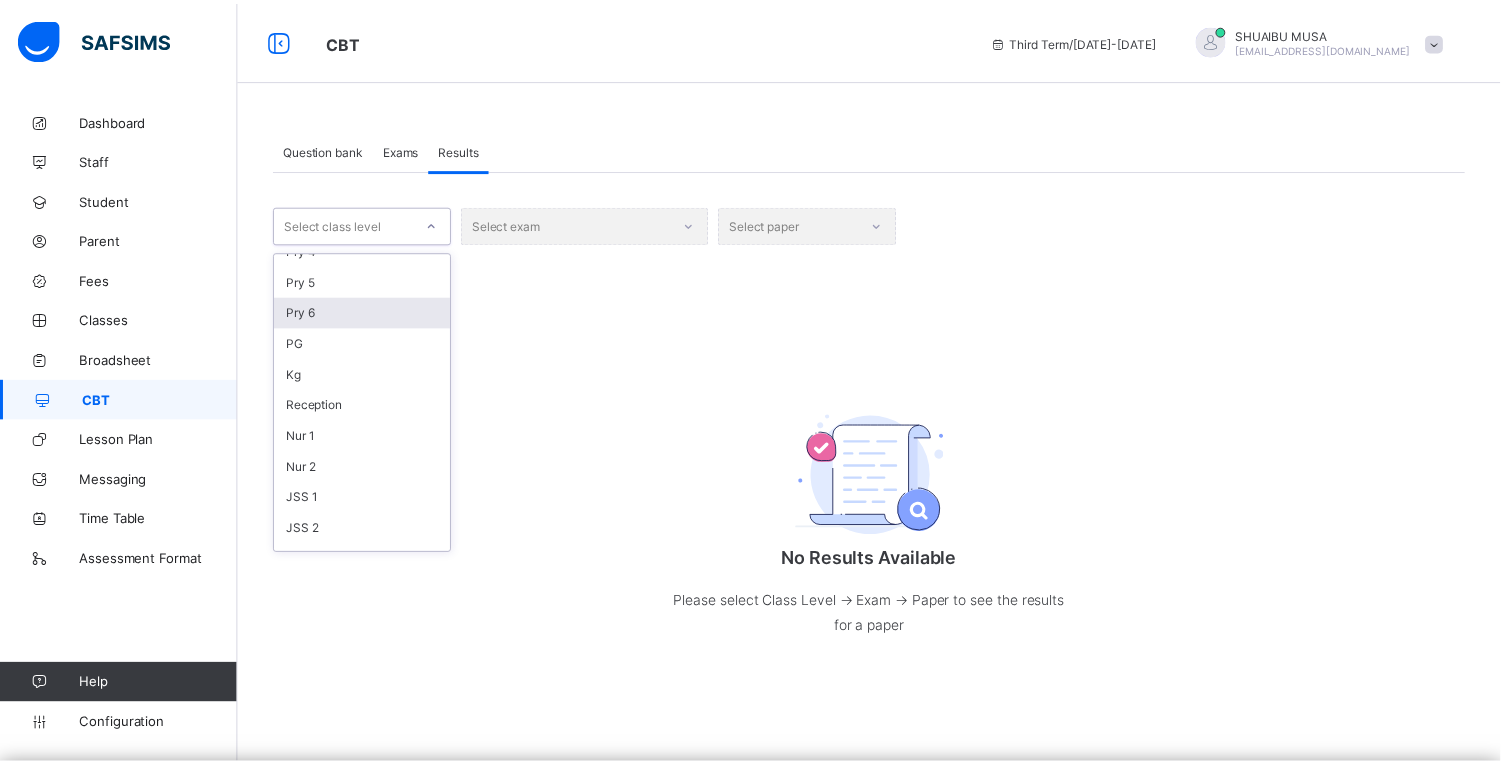scroll, scrollTop: 125, scrollLeft: 0, axis: vertical 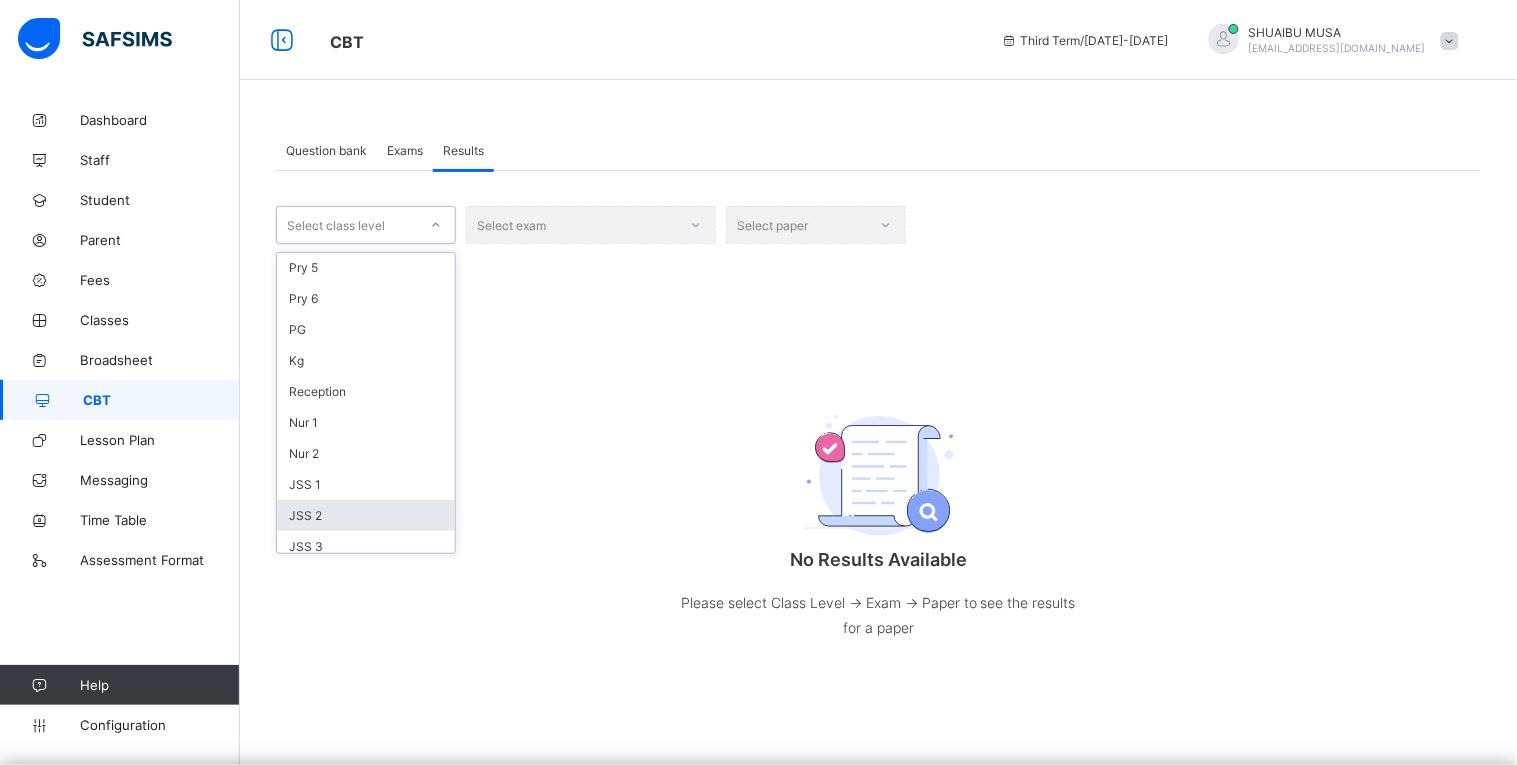 click on "JSS 2" at bounding box center (366, 515) 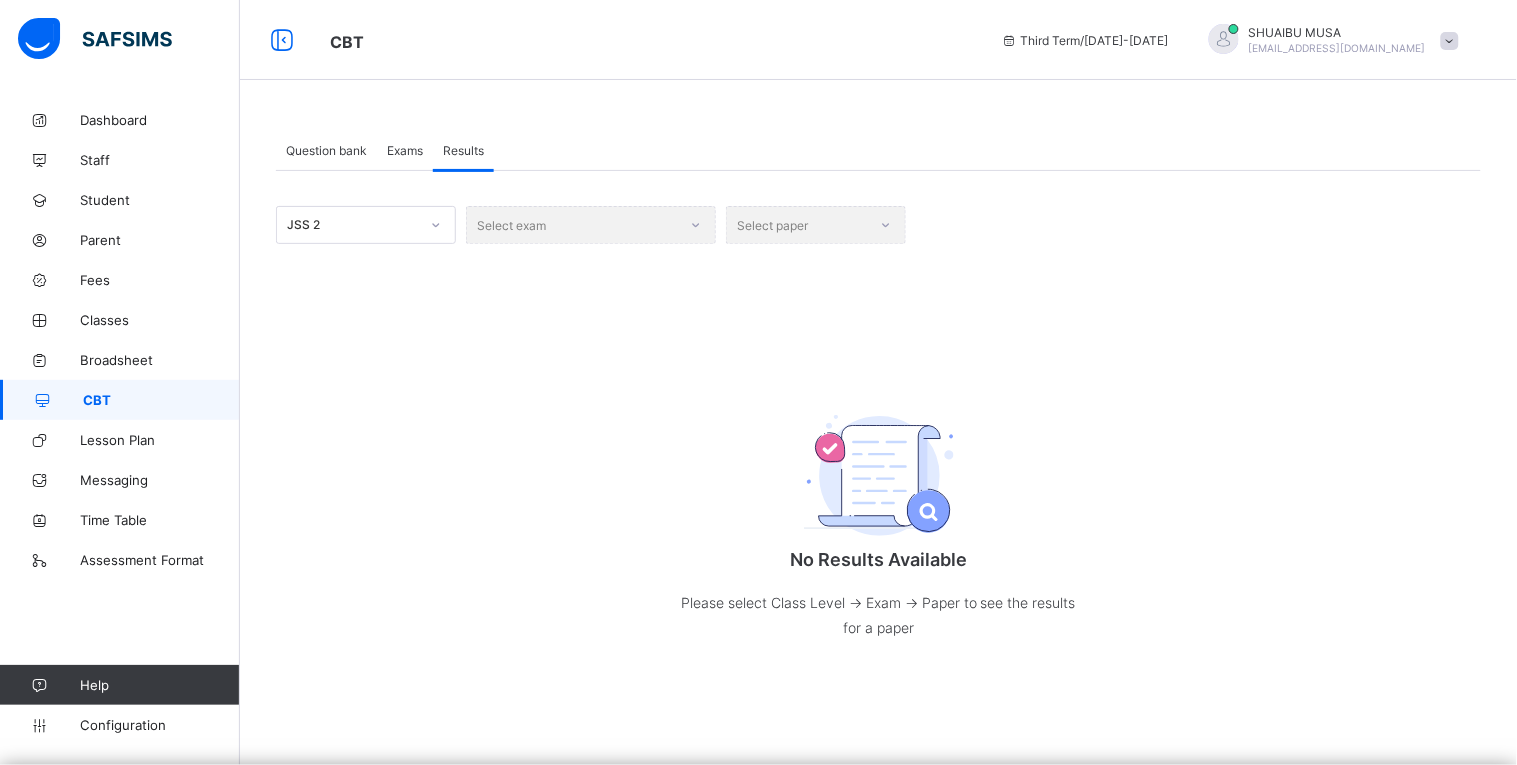 click on "No Results Available Please select Class Level -> Exam -> Paper to see the results for a paper" at bounding box center [878, 520] 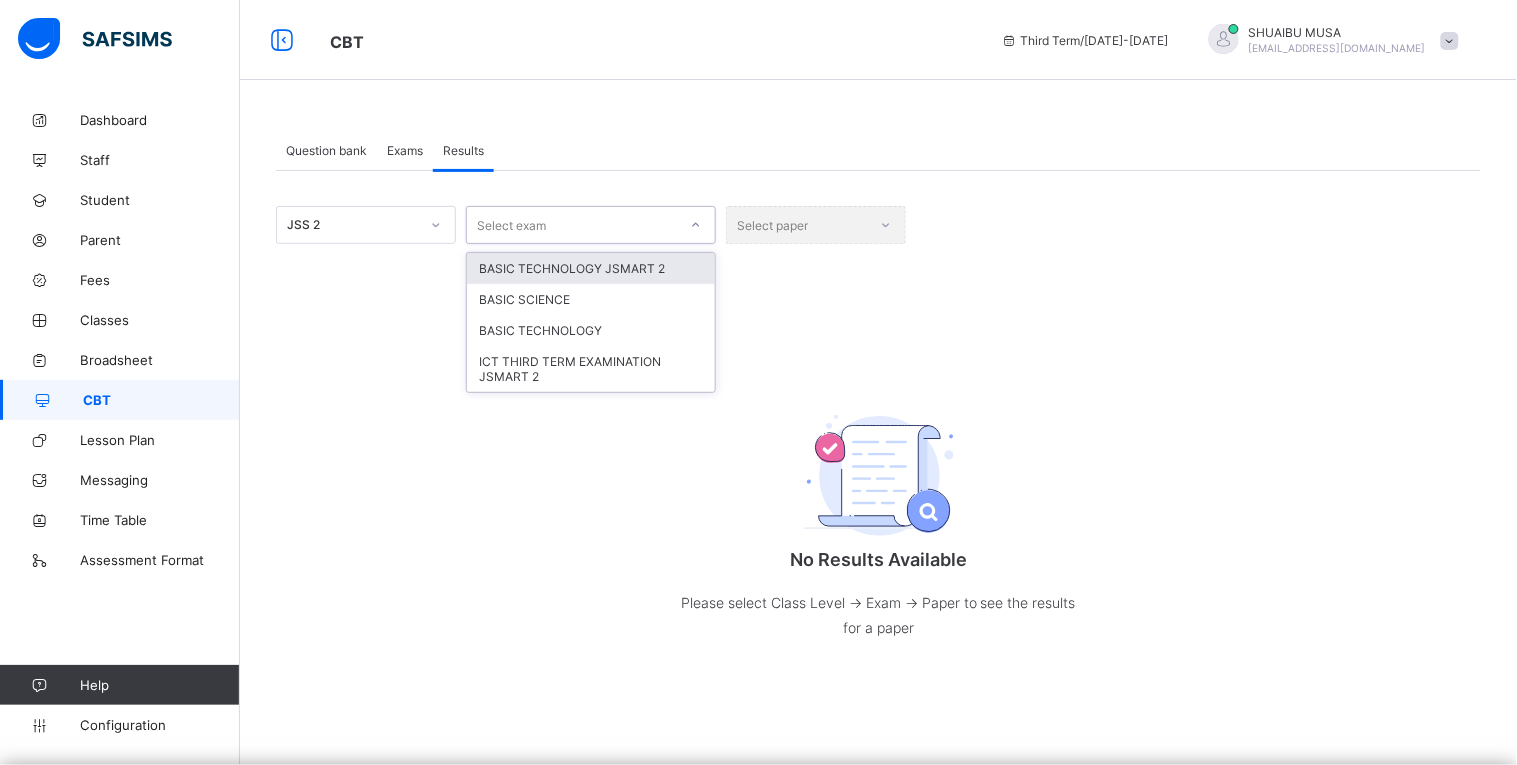 click at bounding box center [696, 225] 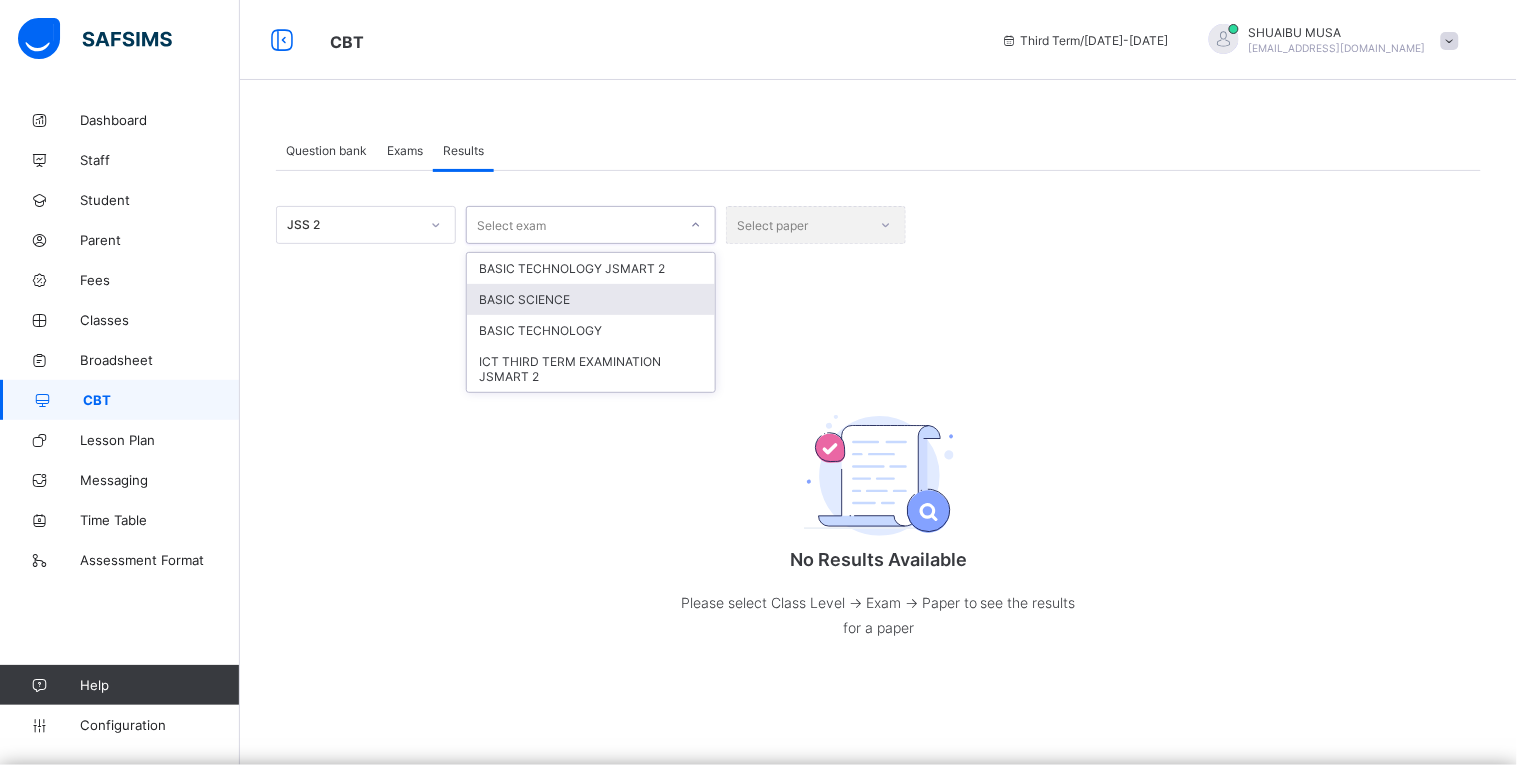 click on "BASIC SCIENCE" at bounding box center [591, 299] 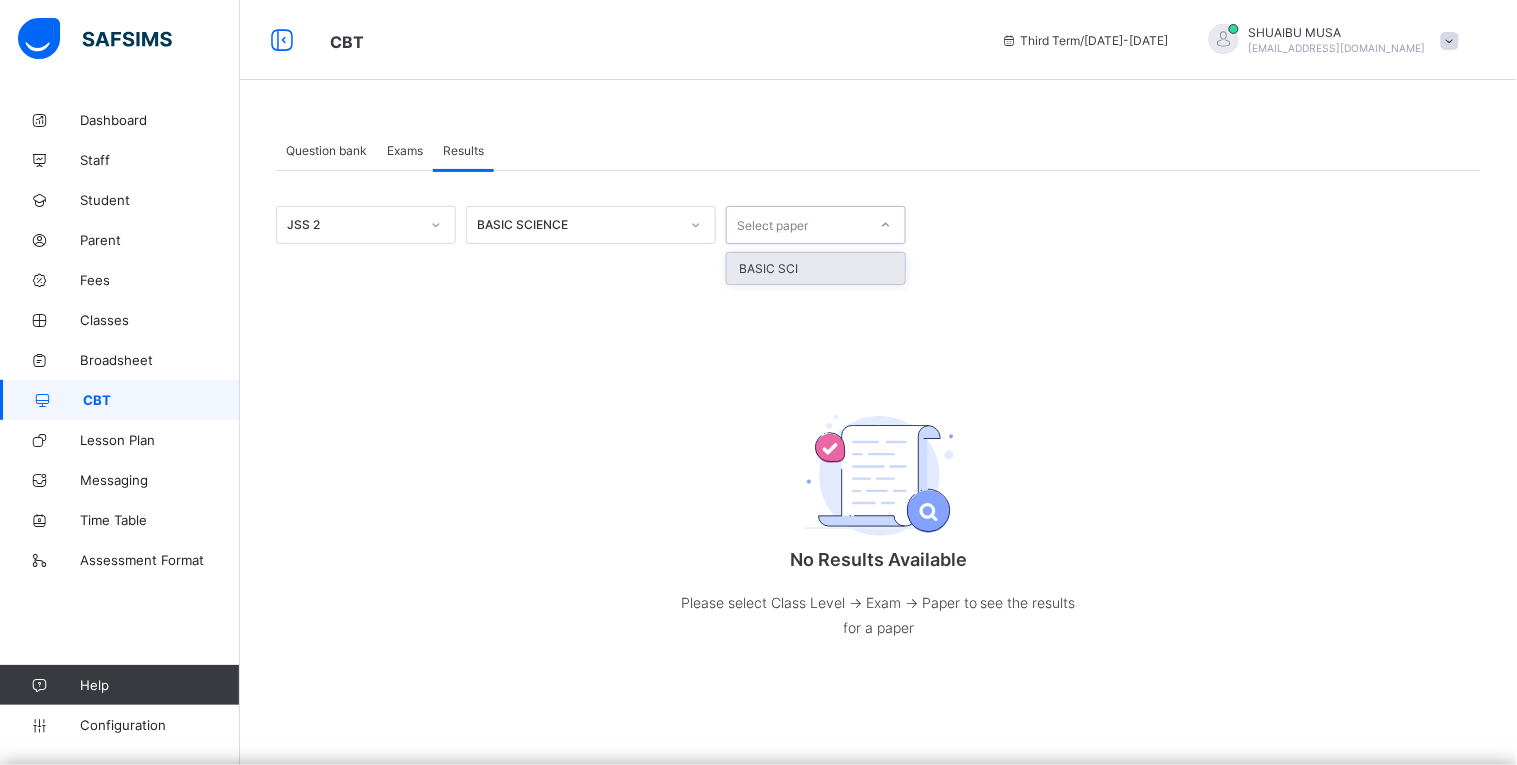click on "Select paper" at bounding box center [797, 225] 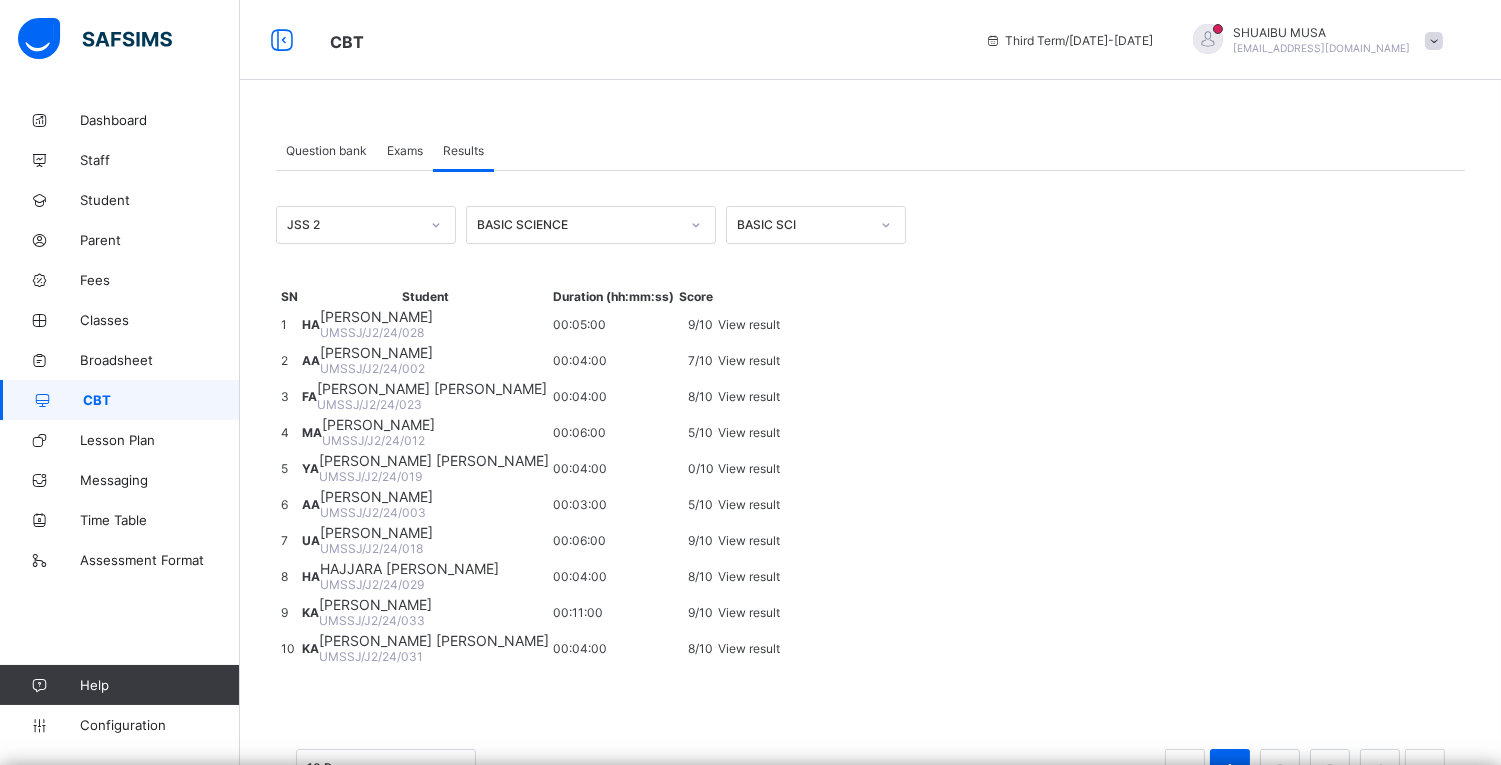 click on "JSS 2 BASIC SCIENCE BASIC SCI" at bounding box center [870, 225] 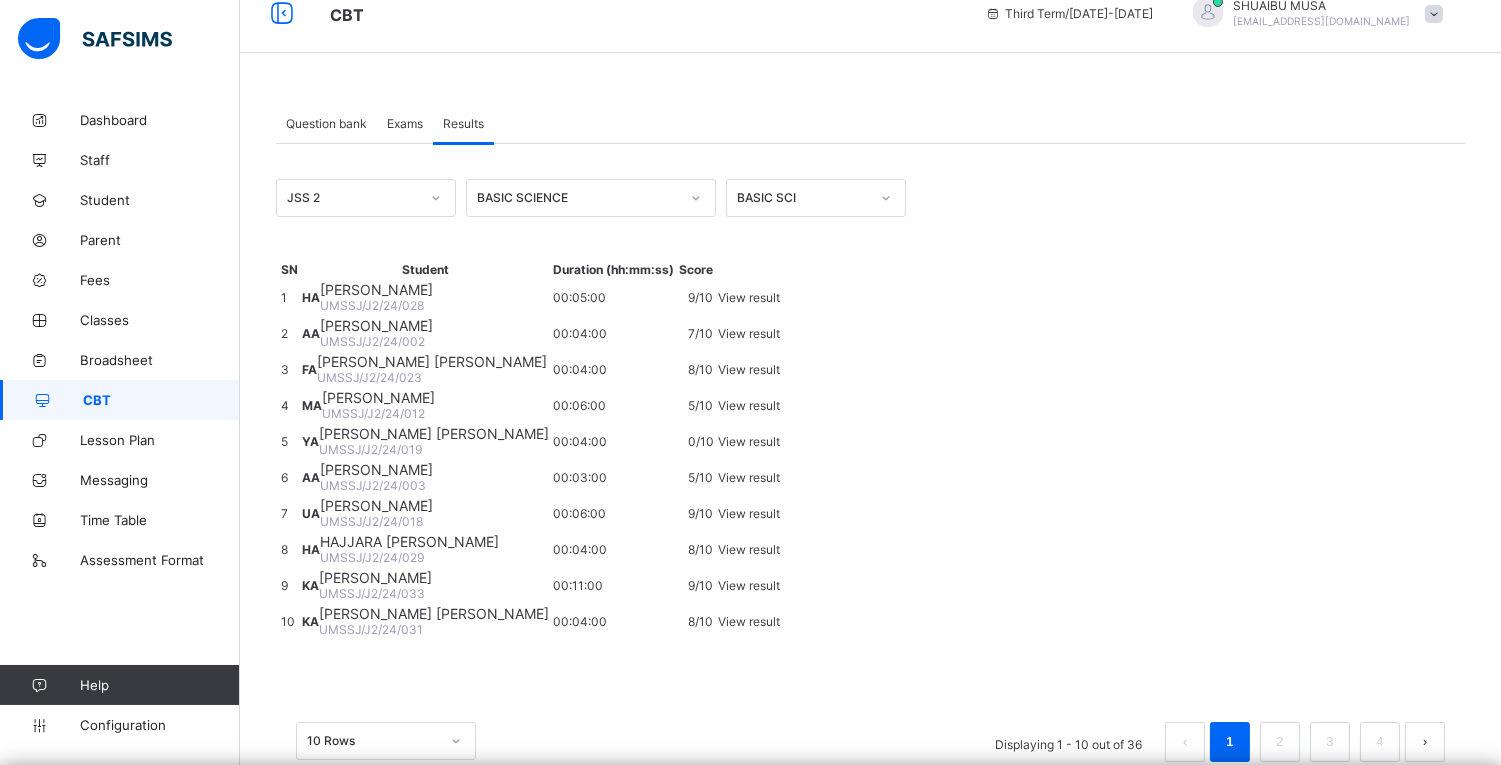 scroll, scrollTop: 31, scrollLeft: 0, axis: vertical 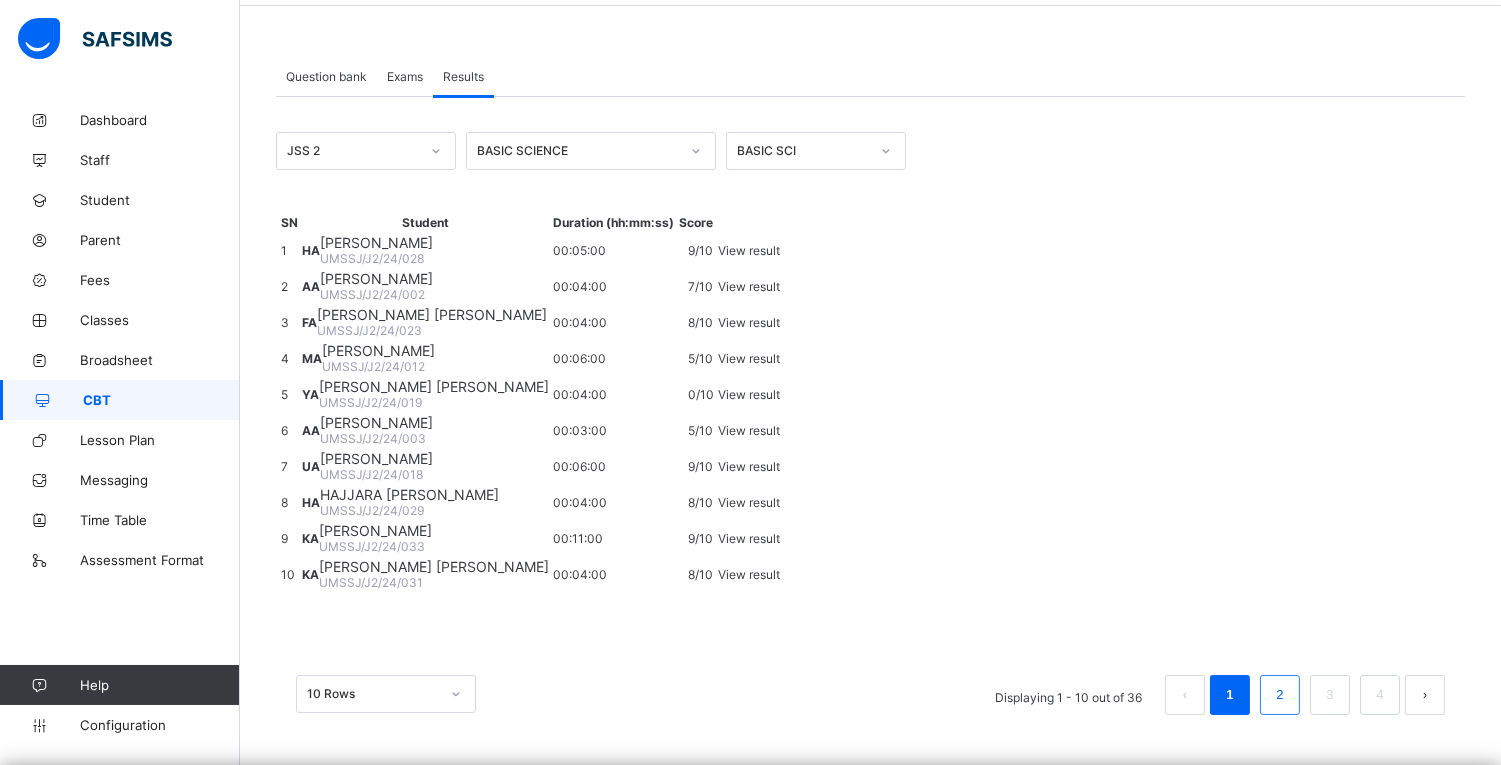 click on "2" at bounding box center [1279, 695] 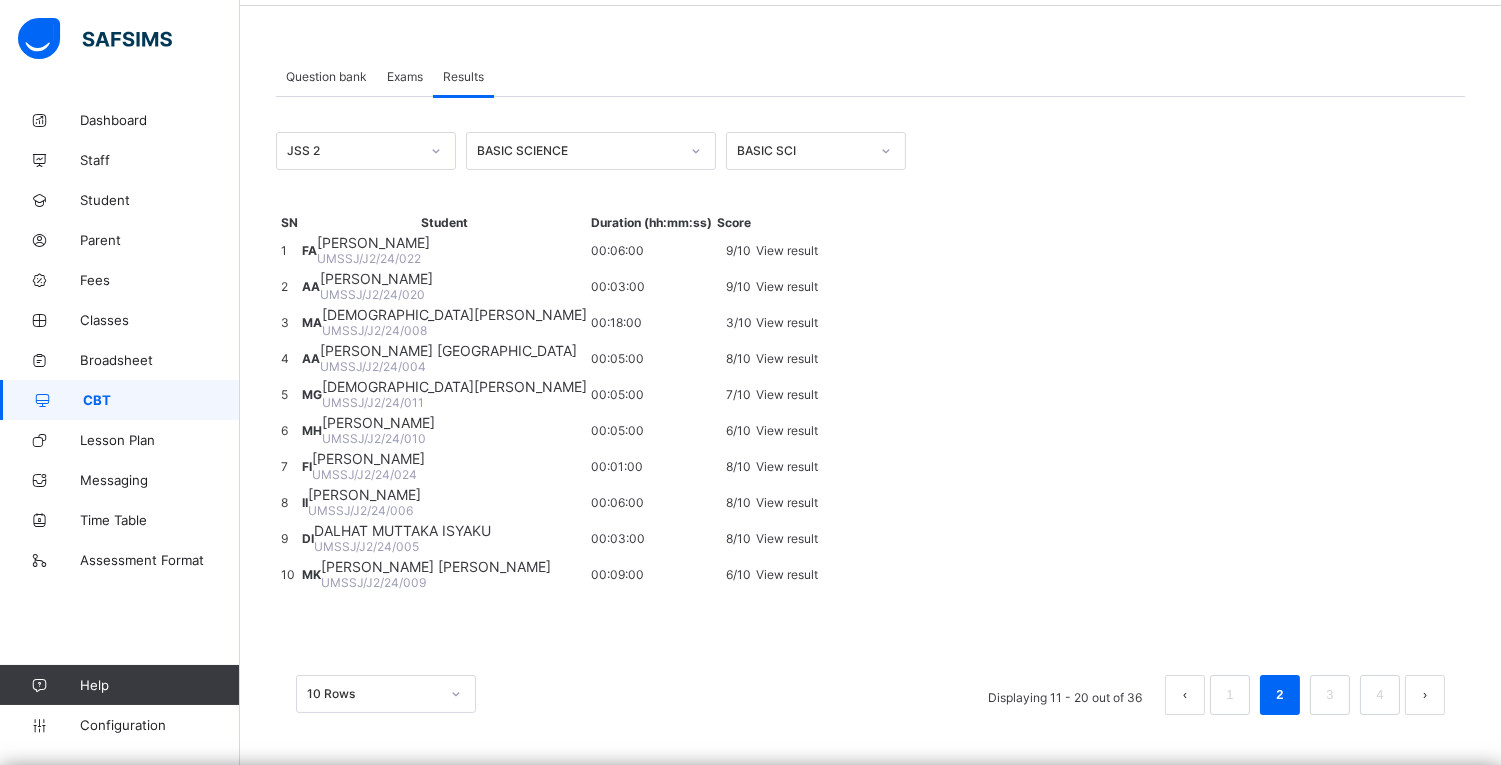 scroll, scrollTop: 426, scrollLeft: 0, axis: vertical 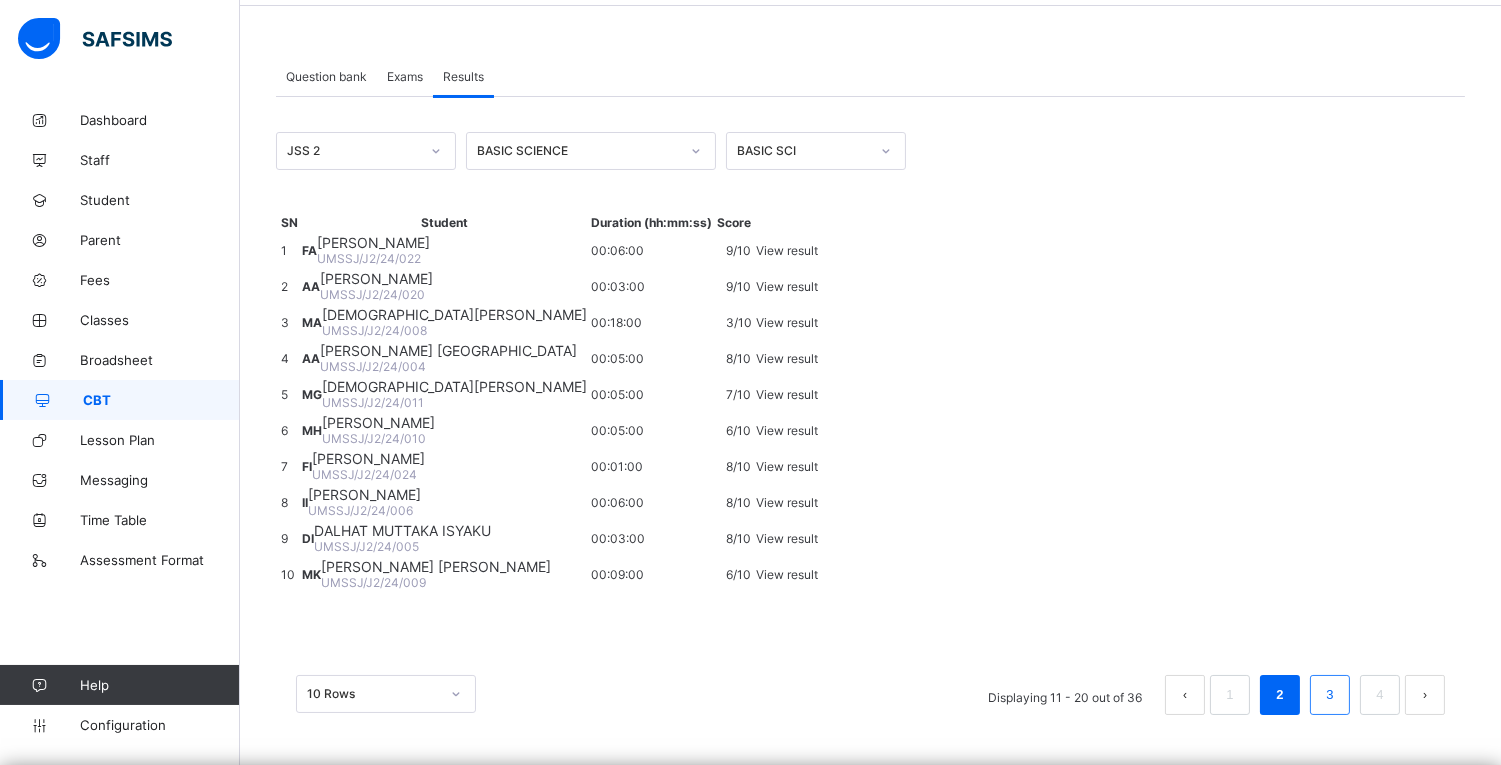 click on "3" at bounding box center (1329, 695) 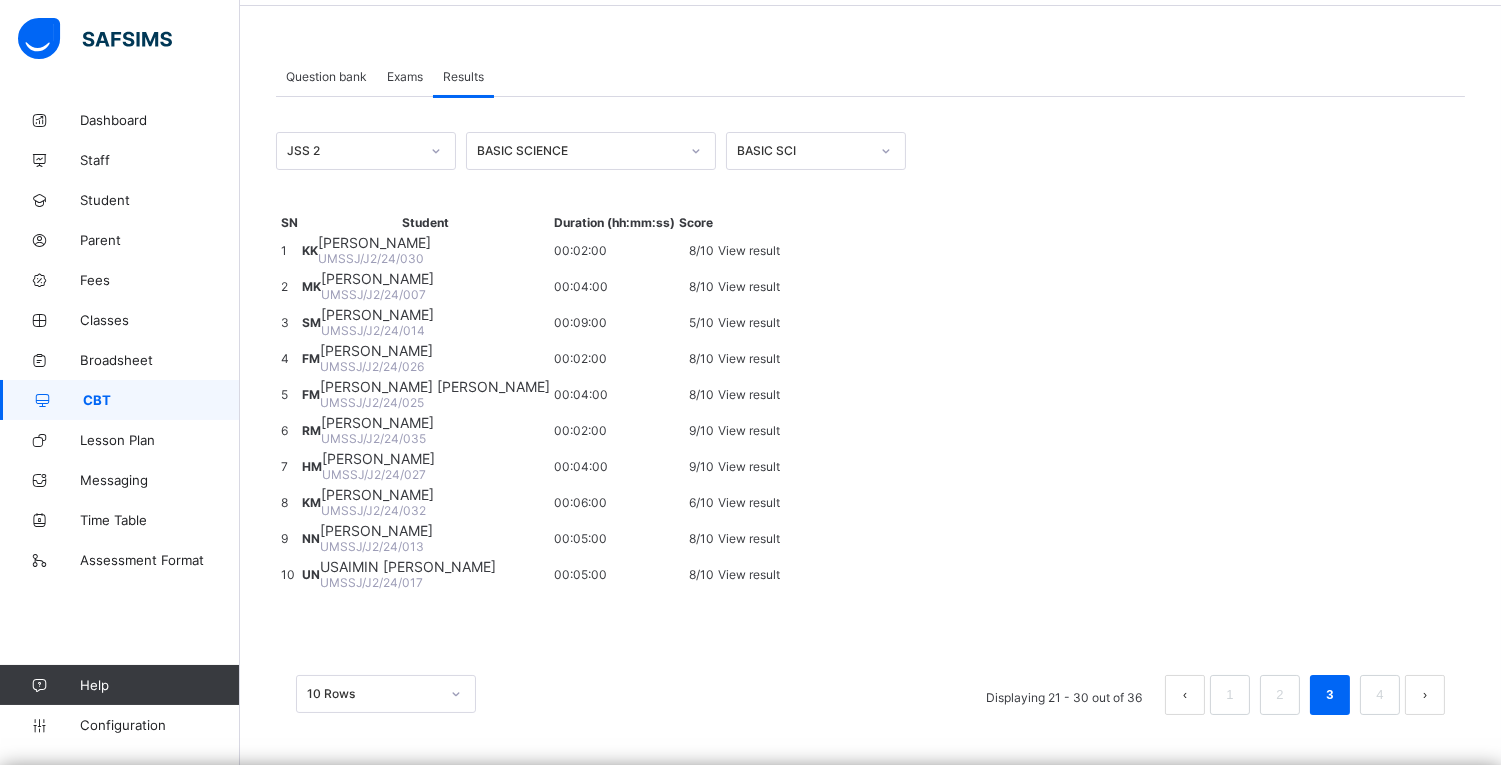 scroll, scrollTop: 426, scrollLeft: 0, axis: vertical 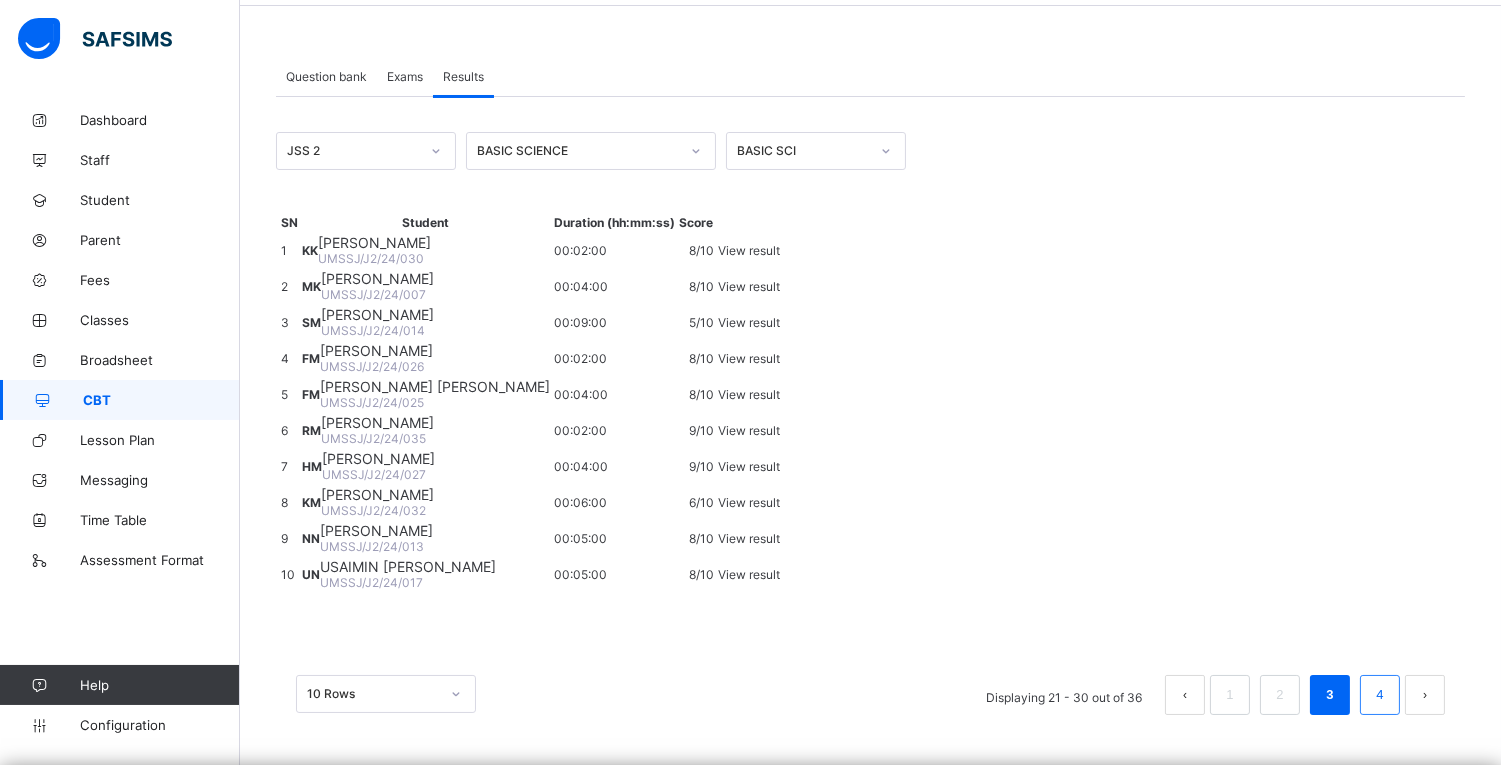 click on "4" at bounding box center [1379, 695] 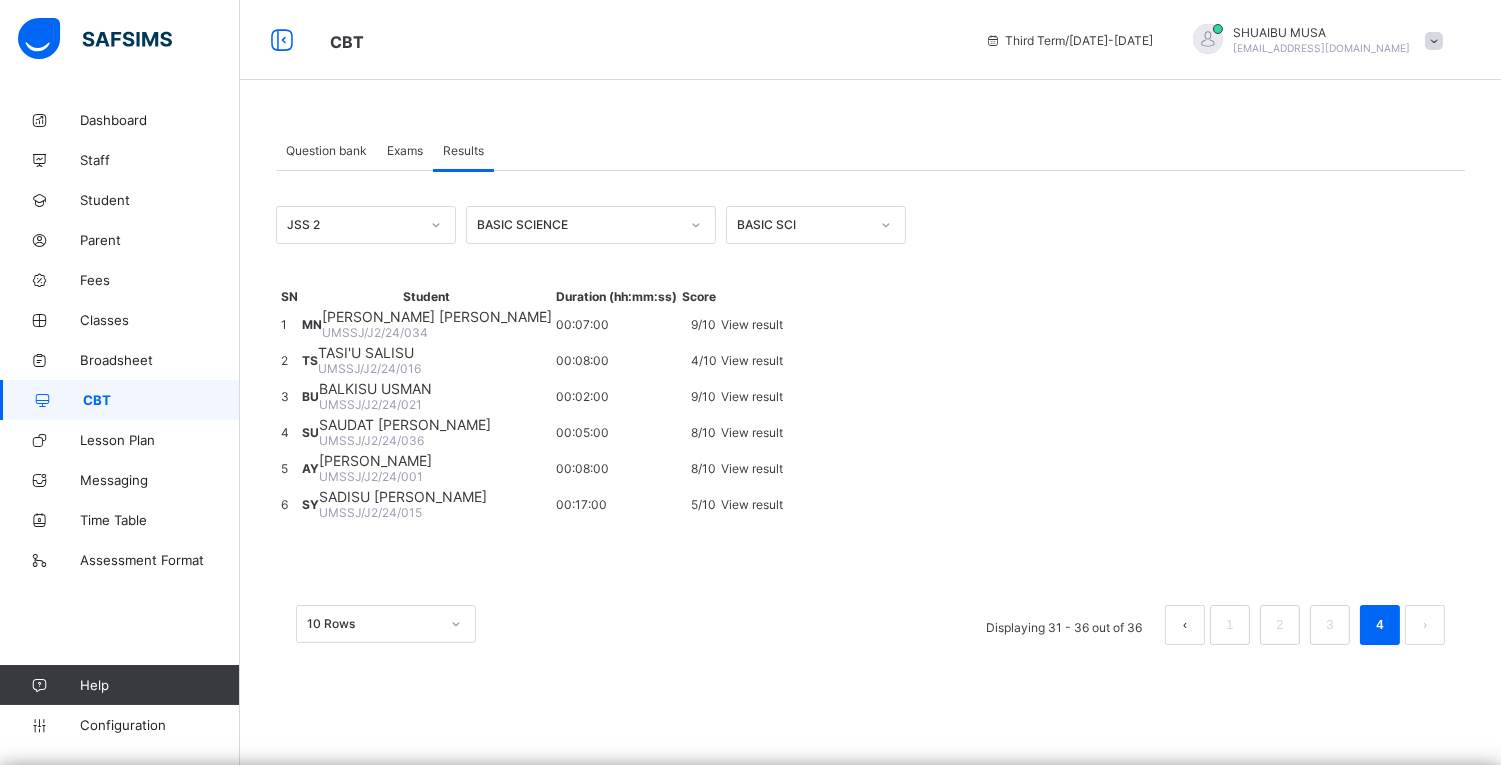 scroll, scrollTop: 150, scrollLeft: 0, axis: vertical 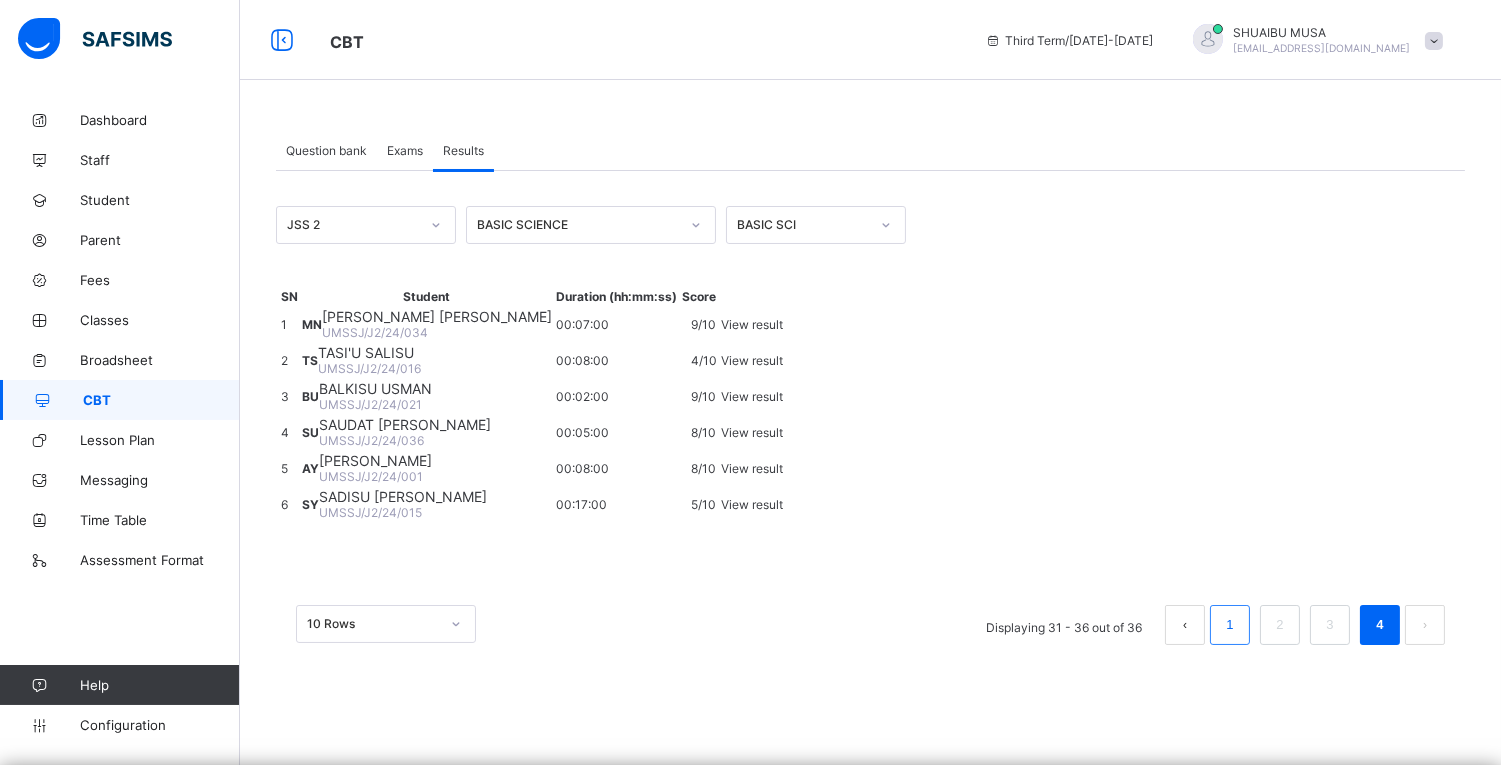 click on "1" at bounding box center [1229, 625] 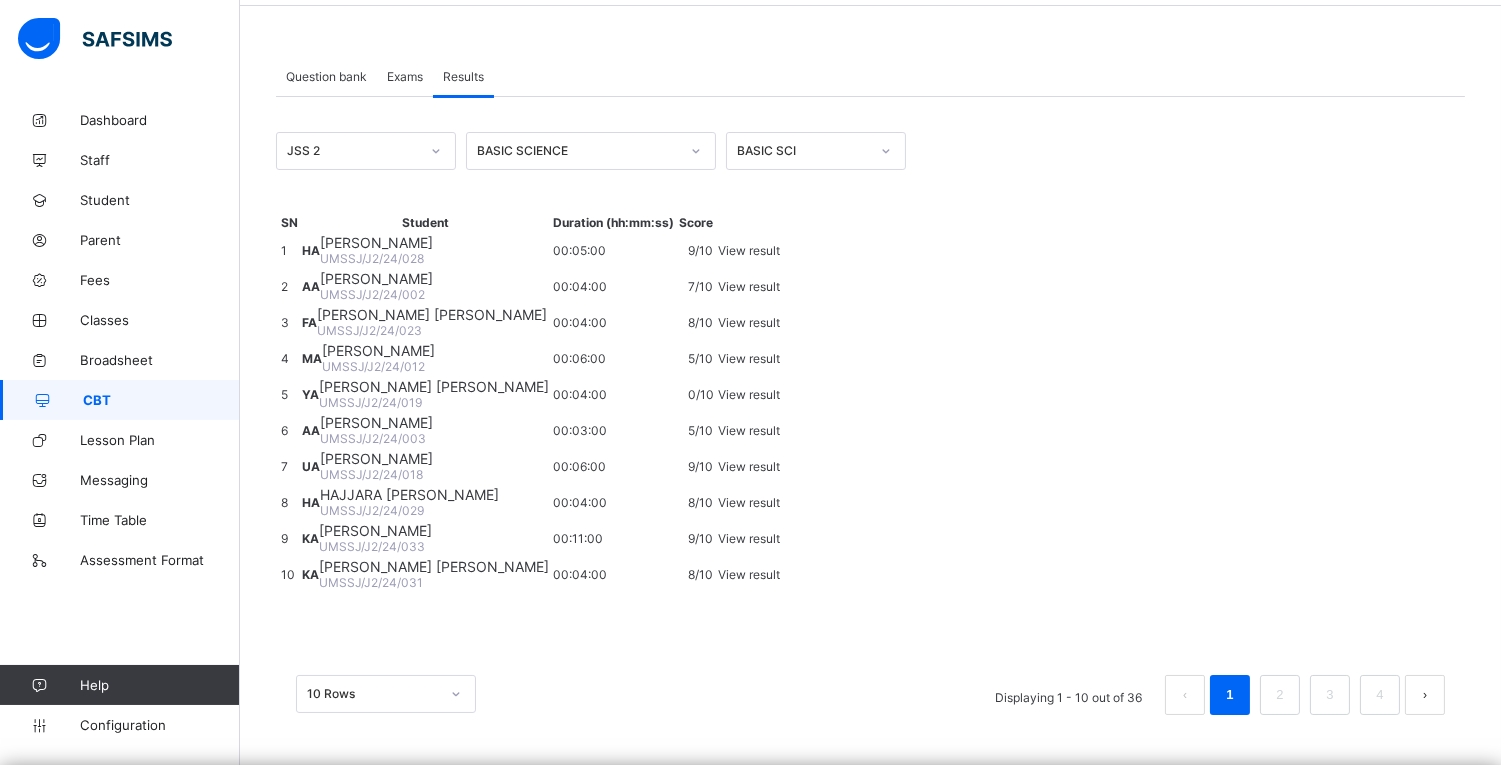 scroll, scrollTop: 426, scrollLeft: 0, axis: vertical 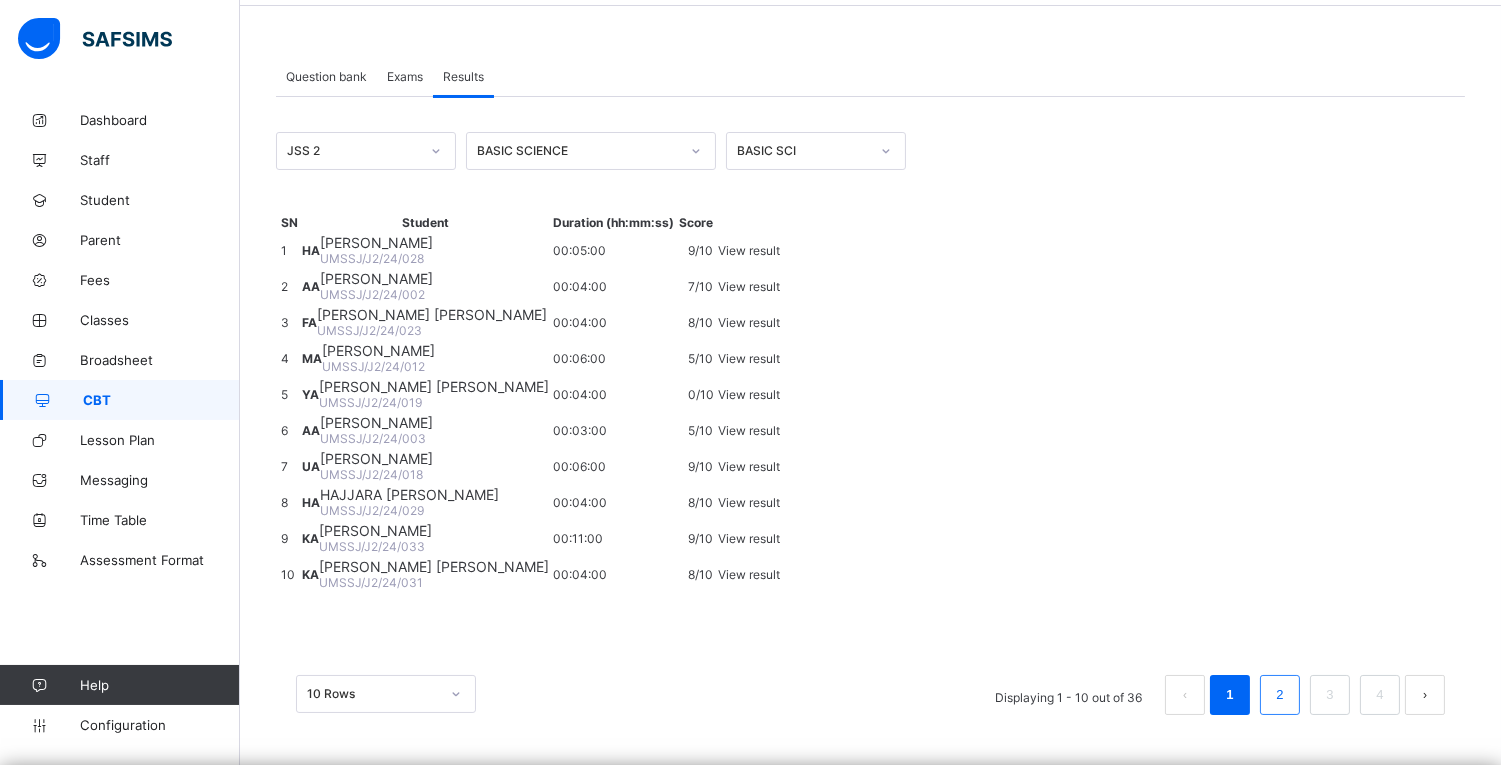 click on "2" at bounding box center [1279, 695] 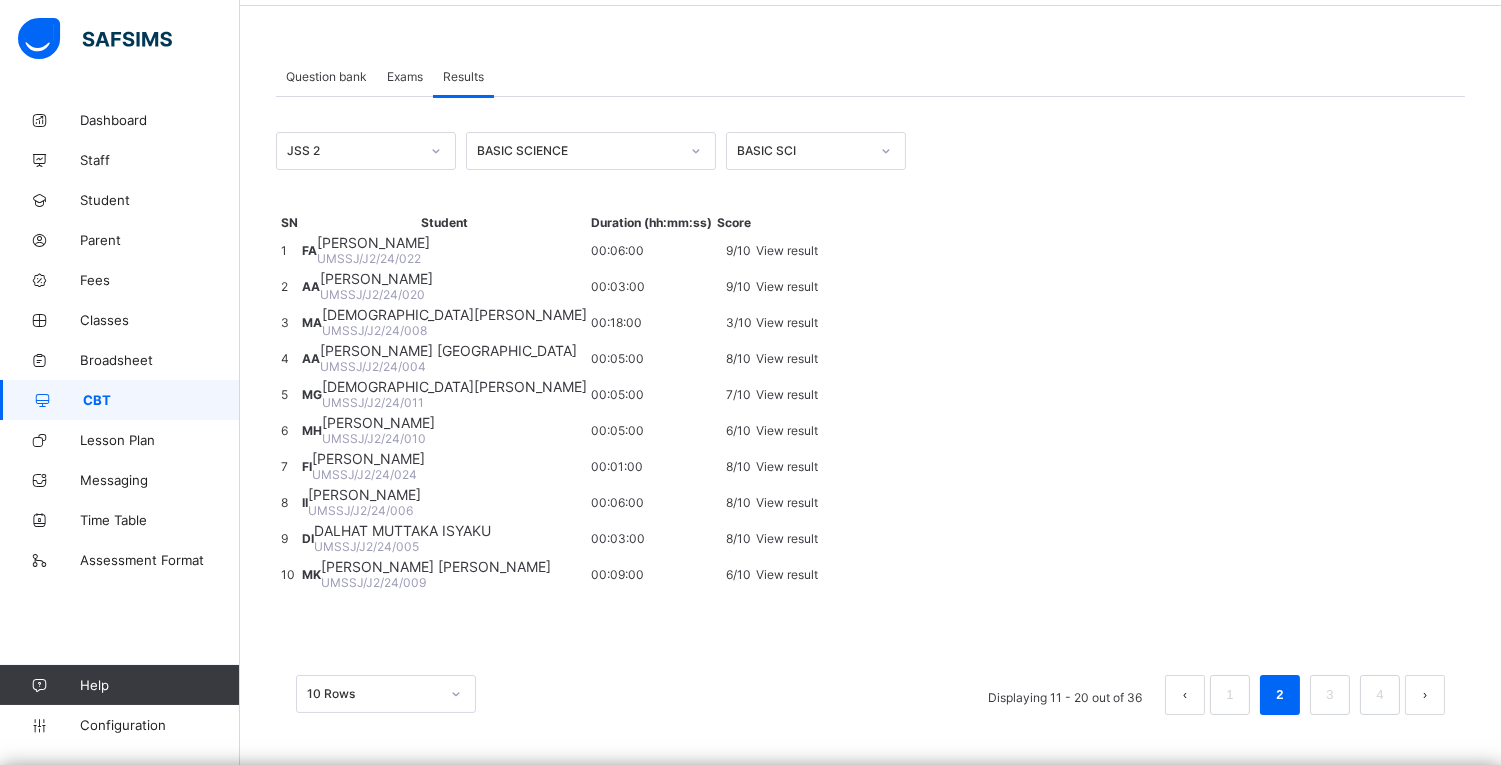 scroll, scrollTop: 426, scrollLeft: 0, axis: vertical 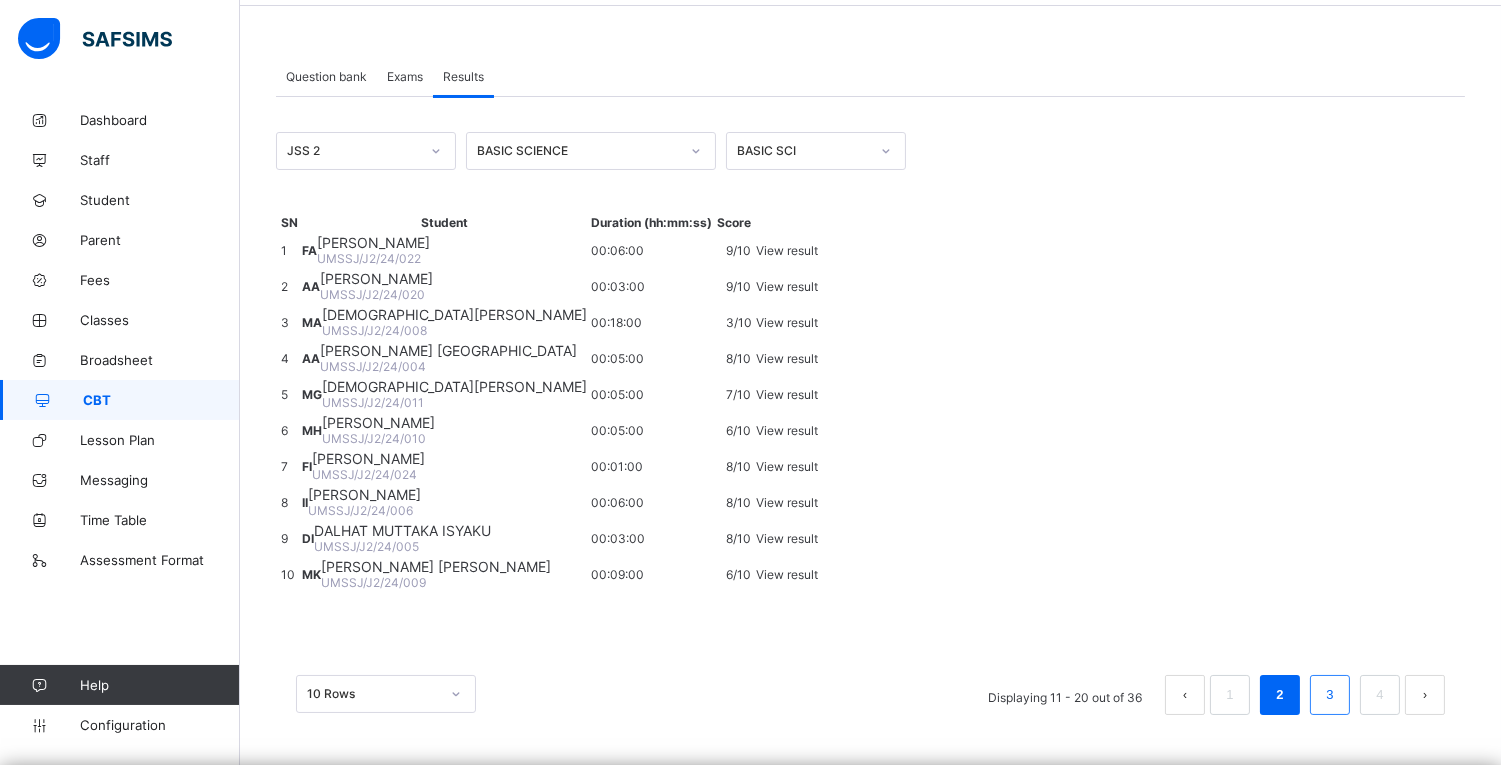 click on "3" at bounding box center [1329, 695] 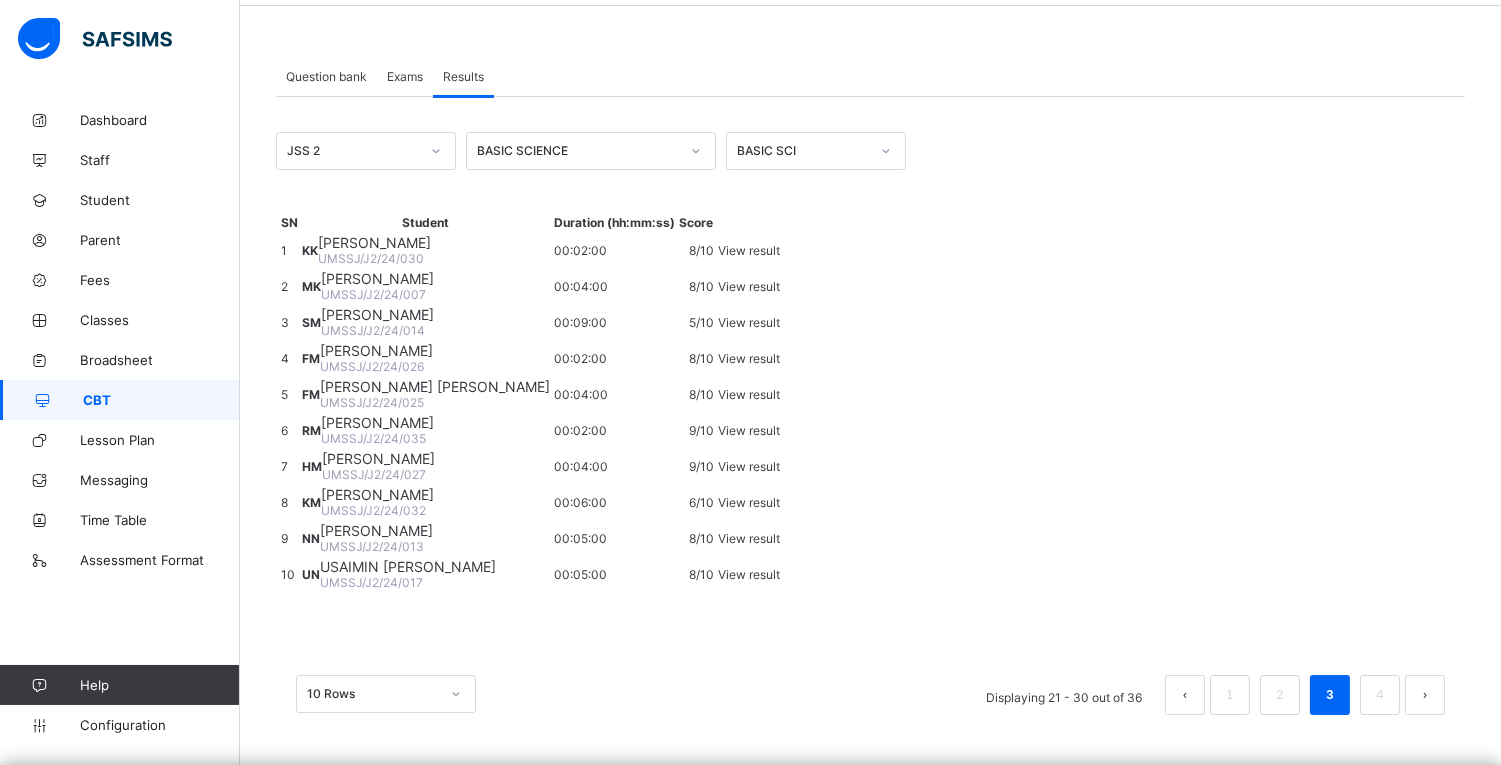 scroll, scrollTop: 355, scrollLeft: 0, axis: vertical 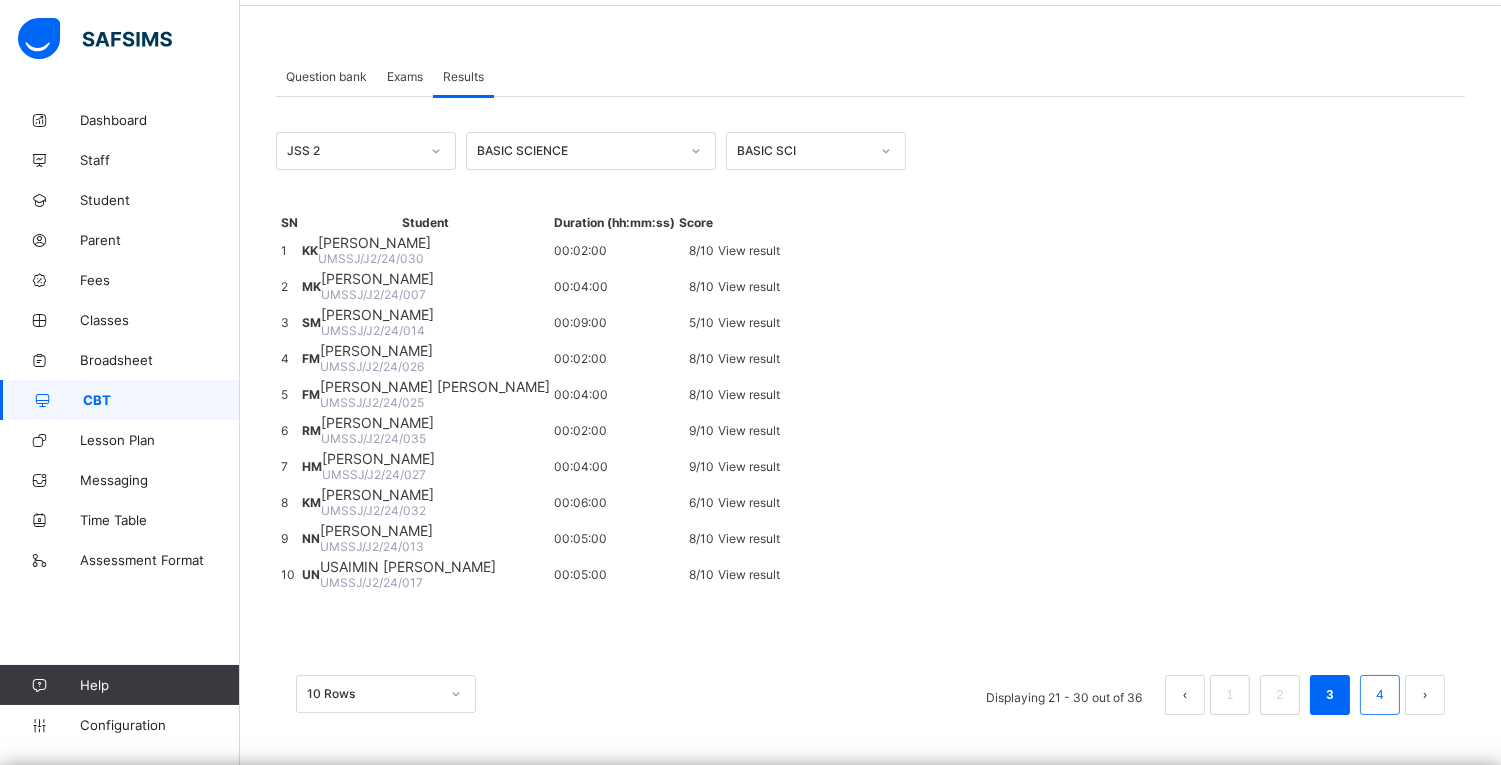 click on "4" at bounding box center (1380, 695) 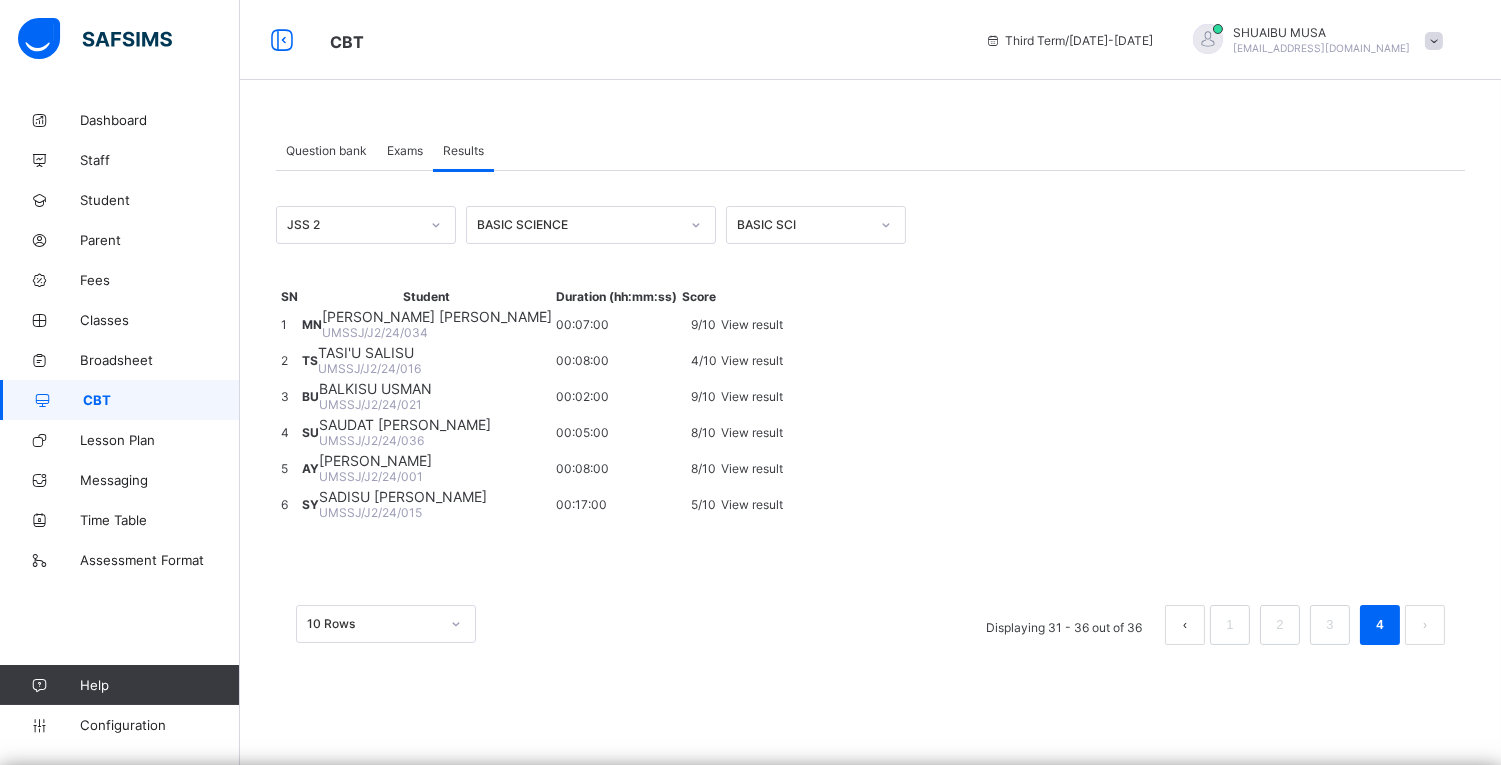 scroll, scrollTop: 150, scrollLeft: 0, axis: vertical 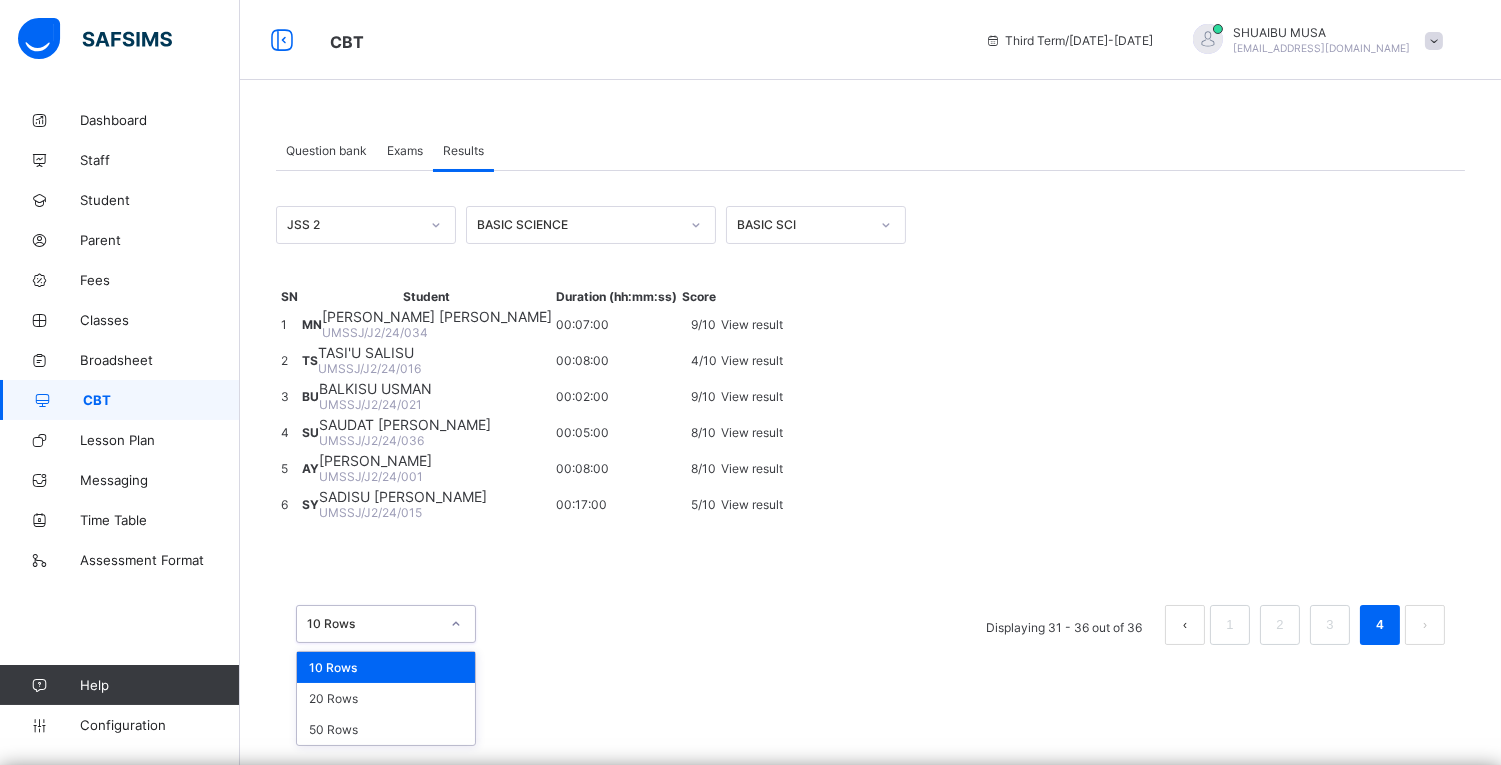 click on "option 10 Rows focused, 1 of 3. 3 results available. Use Up and Down to choose options, press Enter to select the currently focused option, press Escape to exit the menu, press Tab to select the option and exit the menu. 10 Rows 10 Rows 20 Rows 50 Rows" at bounding box center [386, 624] 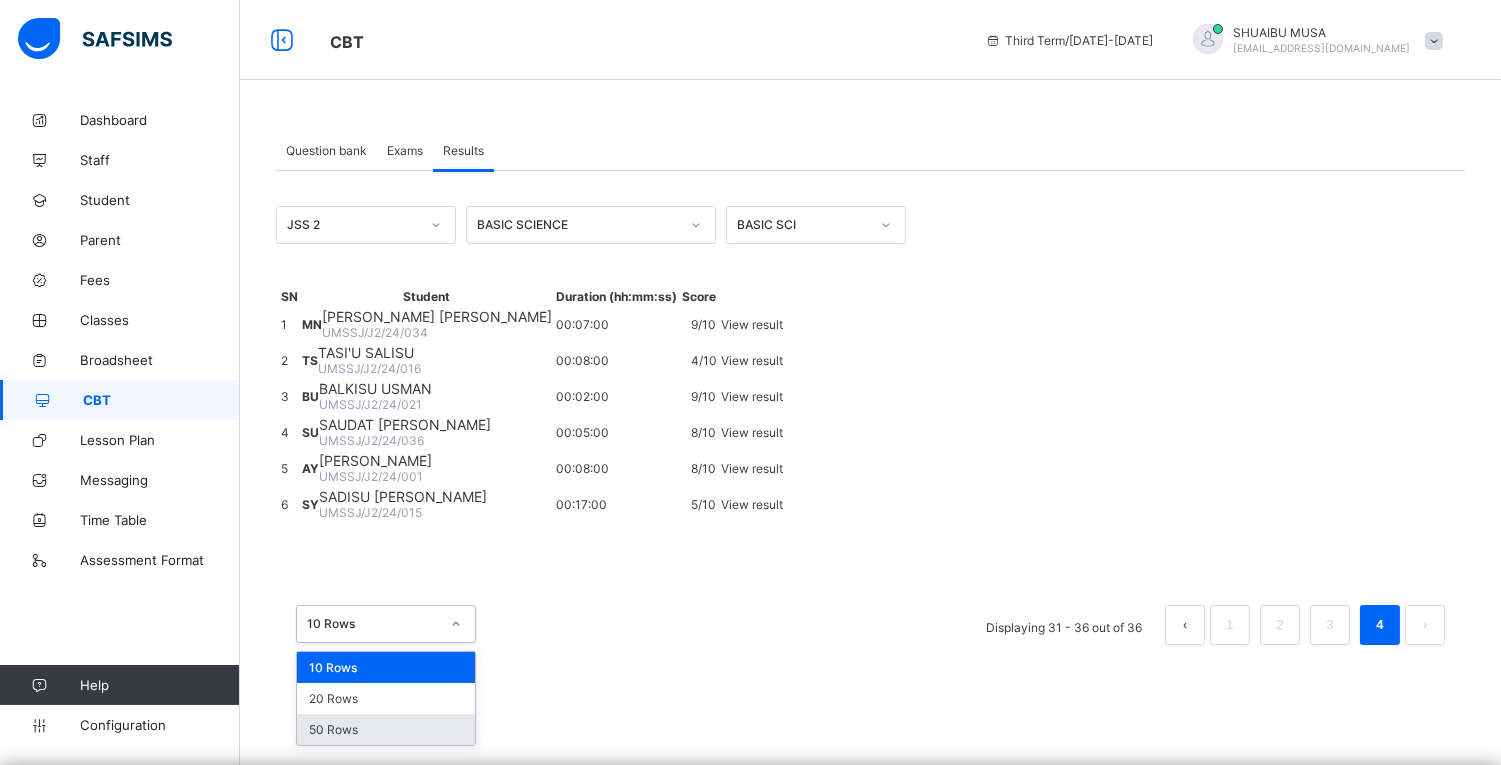 click on "50 Rows" at bounding box center (386, 729) 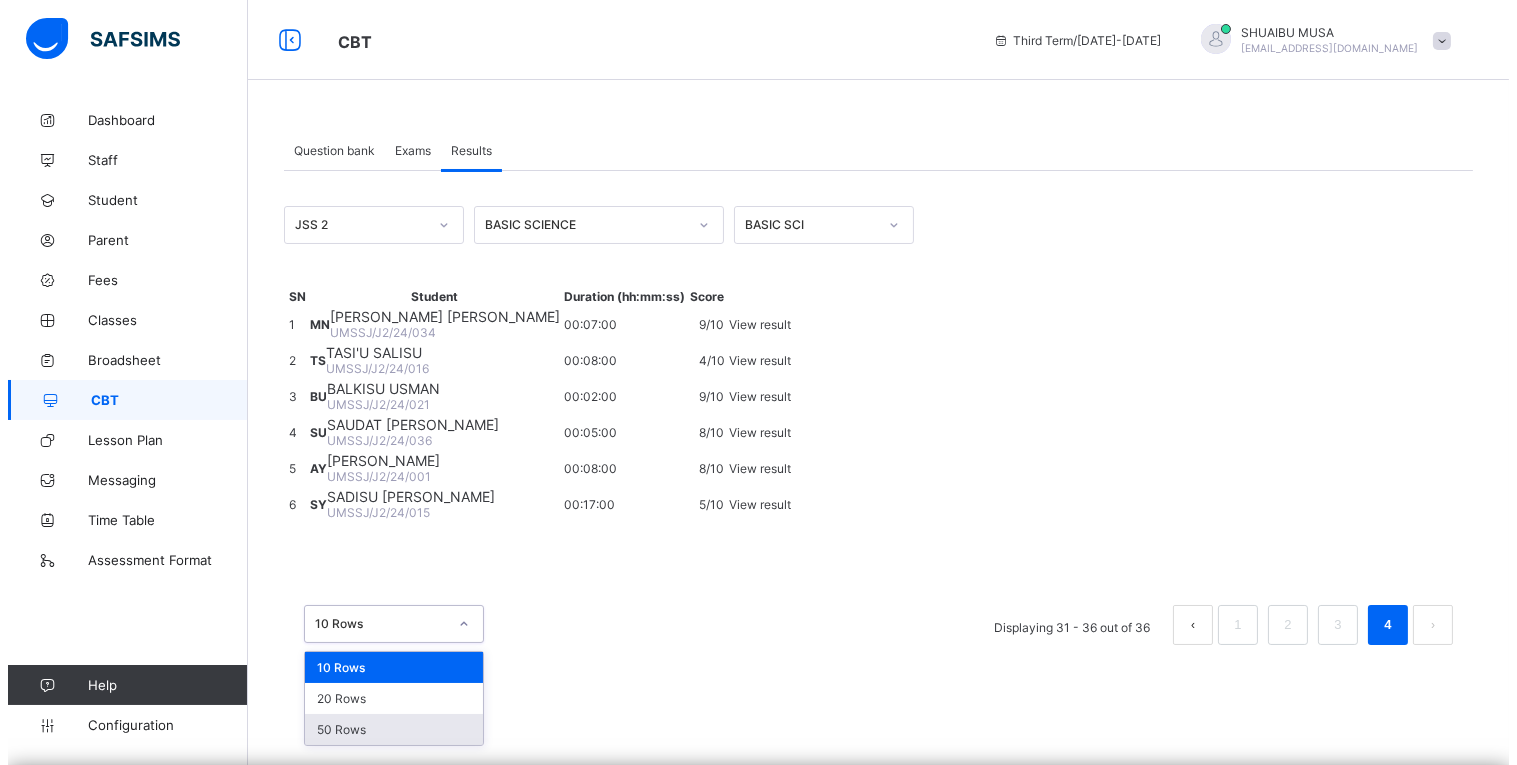 scroll, scrollTop: 0, scrollLeft: 0, axis: both 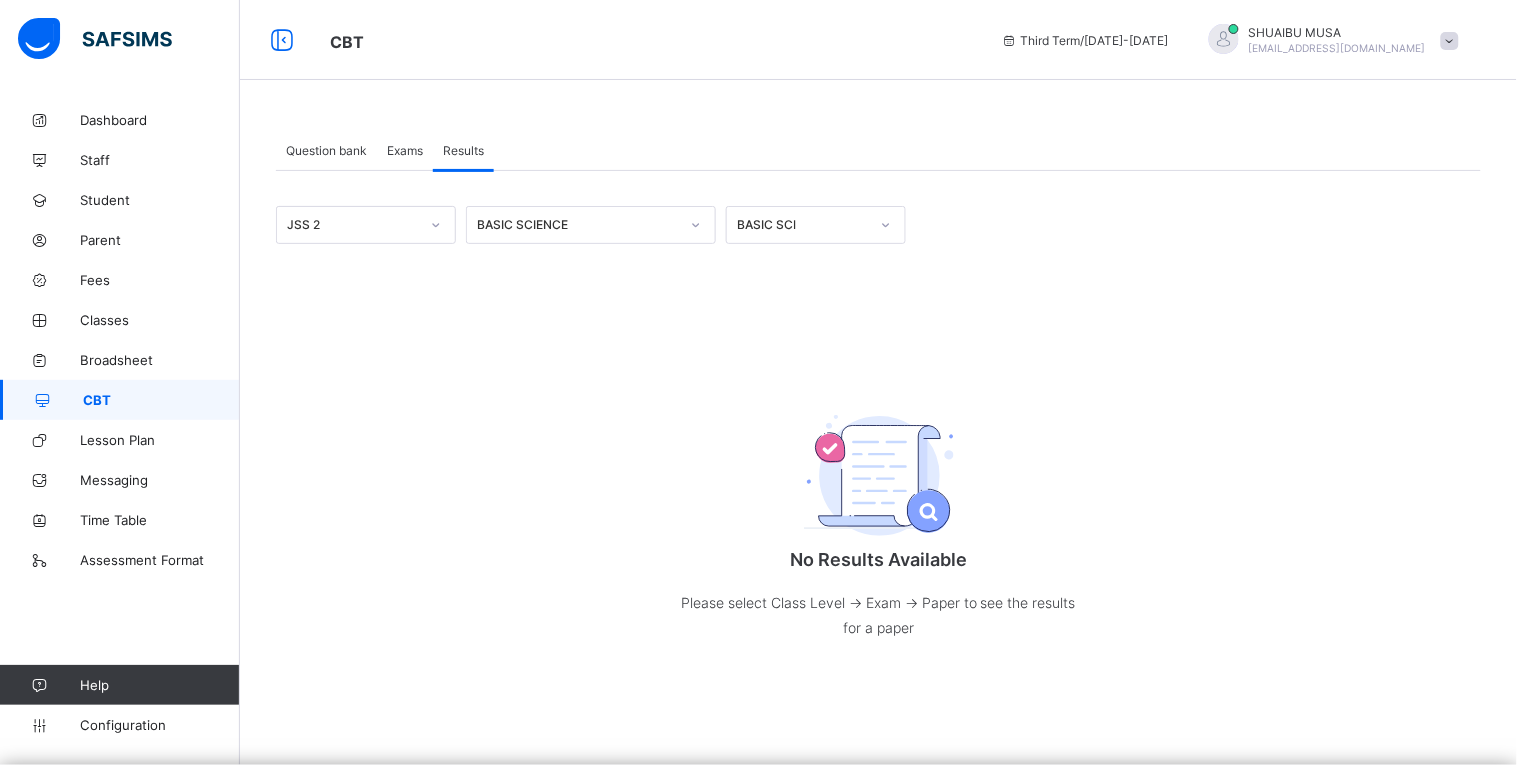 click at bounding box center (886, 225) 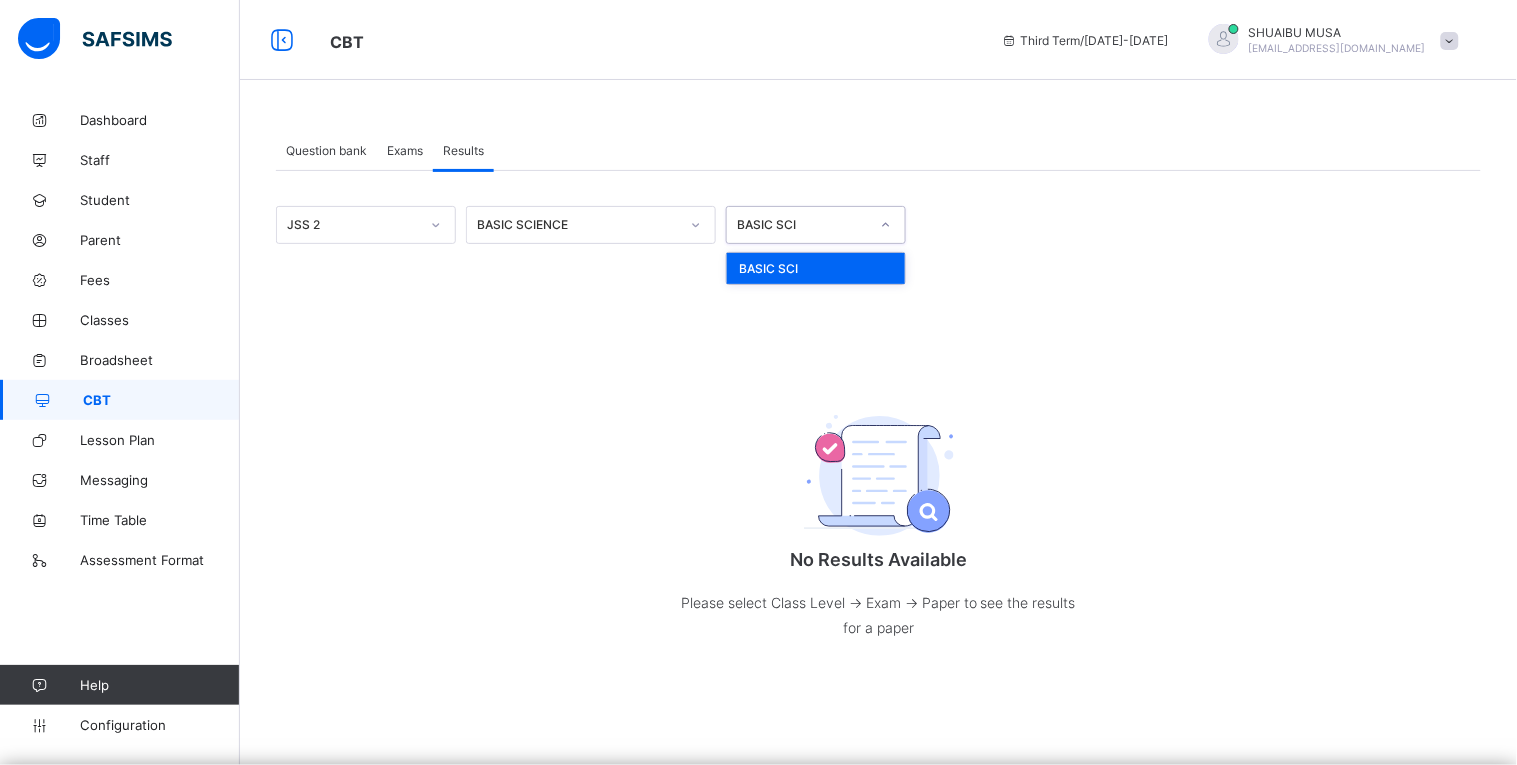 click on "BASIC SCI" at bounding box center (816, 268) 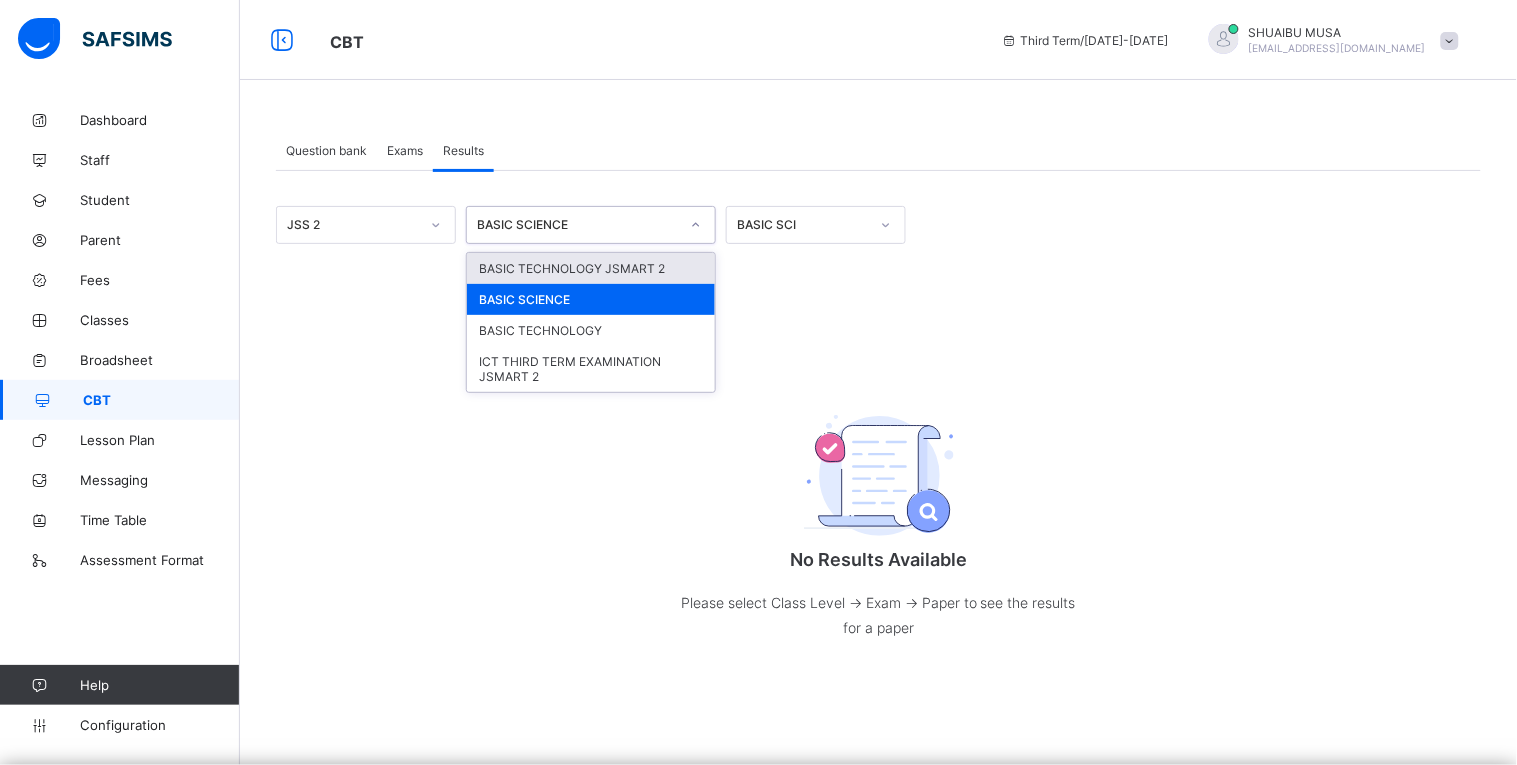 click on "BASIC SCIENCE" at bounding box center (578, 225) 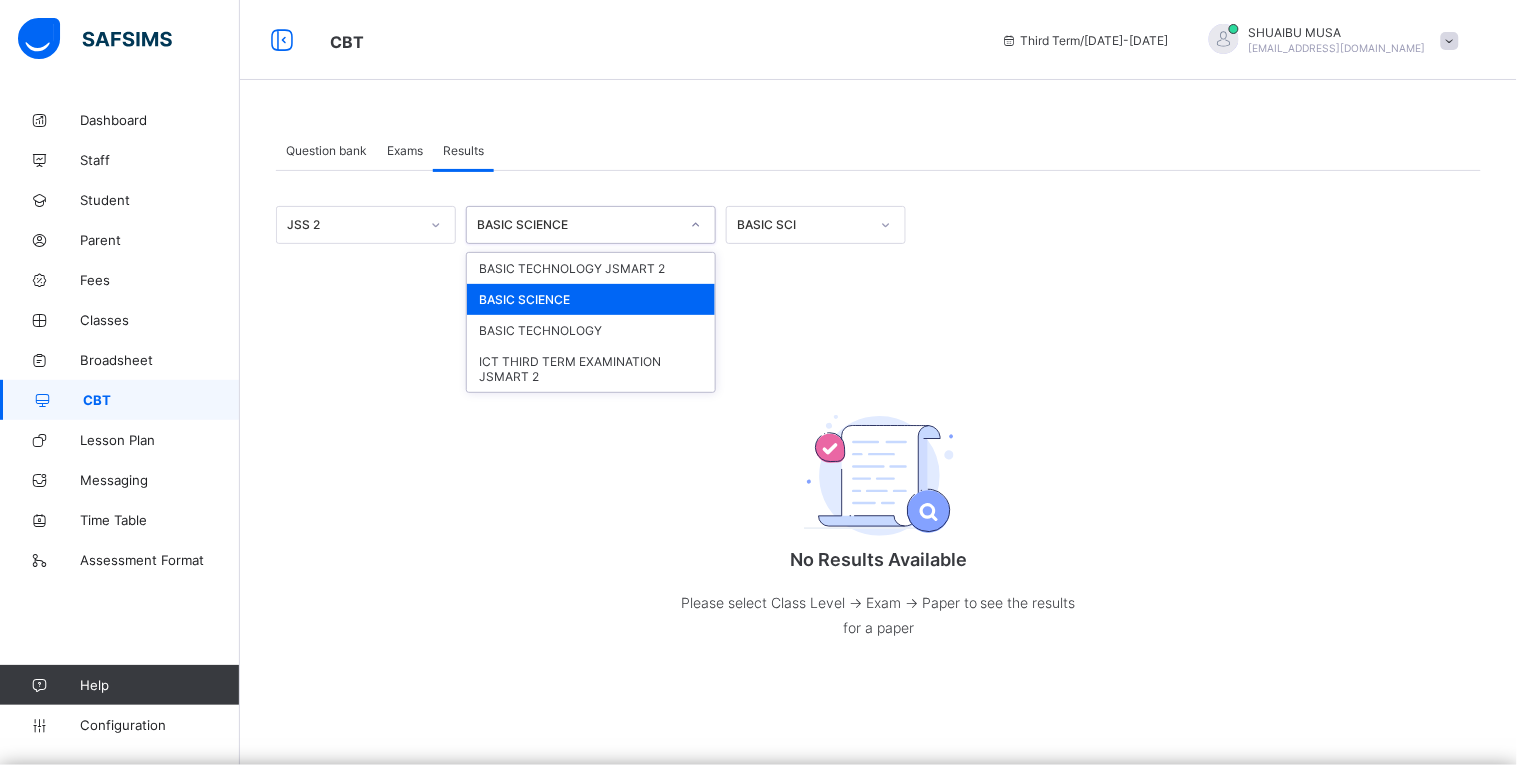 click on "BASIC SCIENCE" at bounding box center [591, 299] 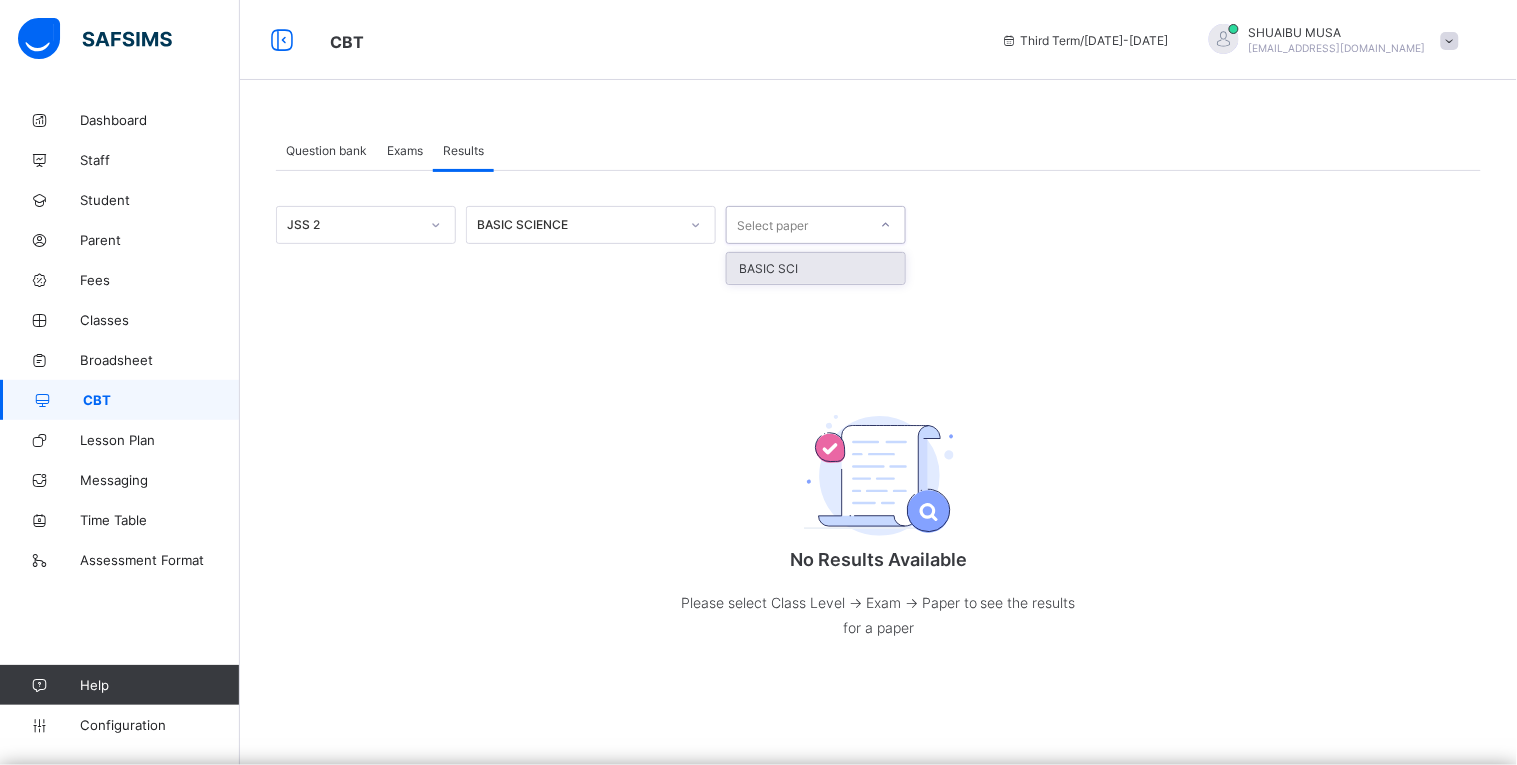 click on "Select paper" at bounding box center [772, 225] 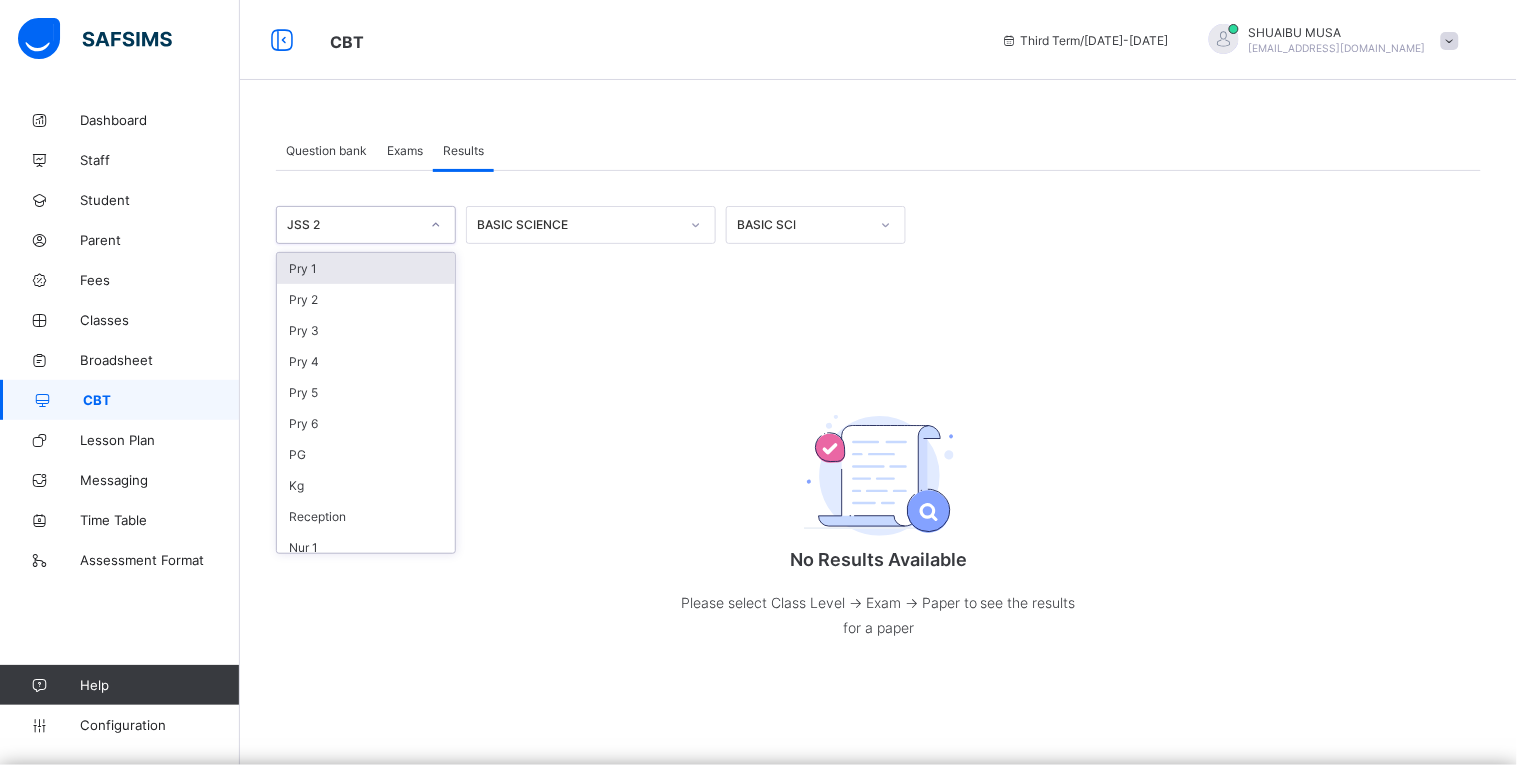 click at bounding box center (436, 225) 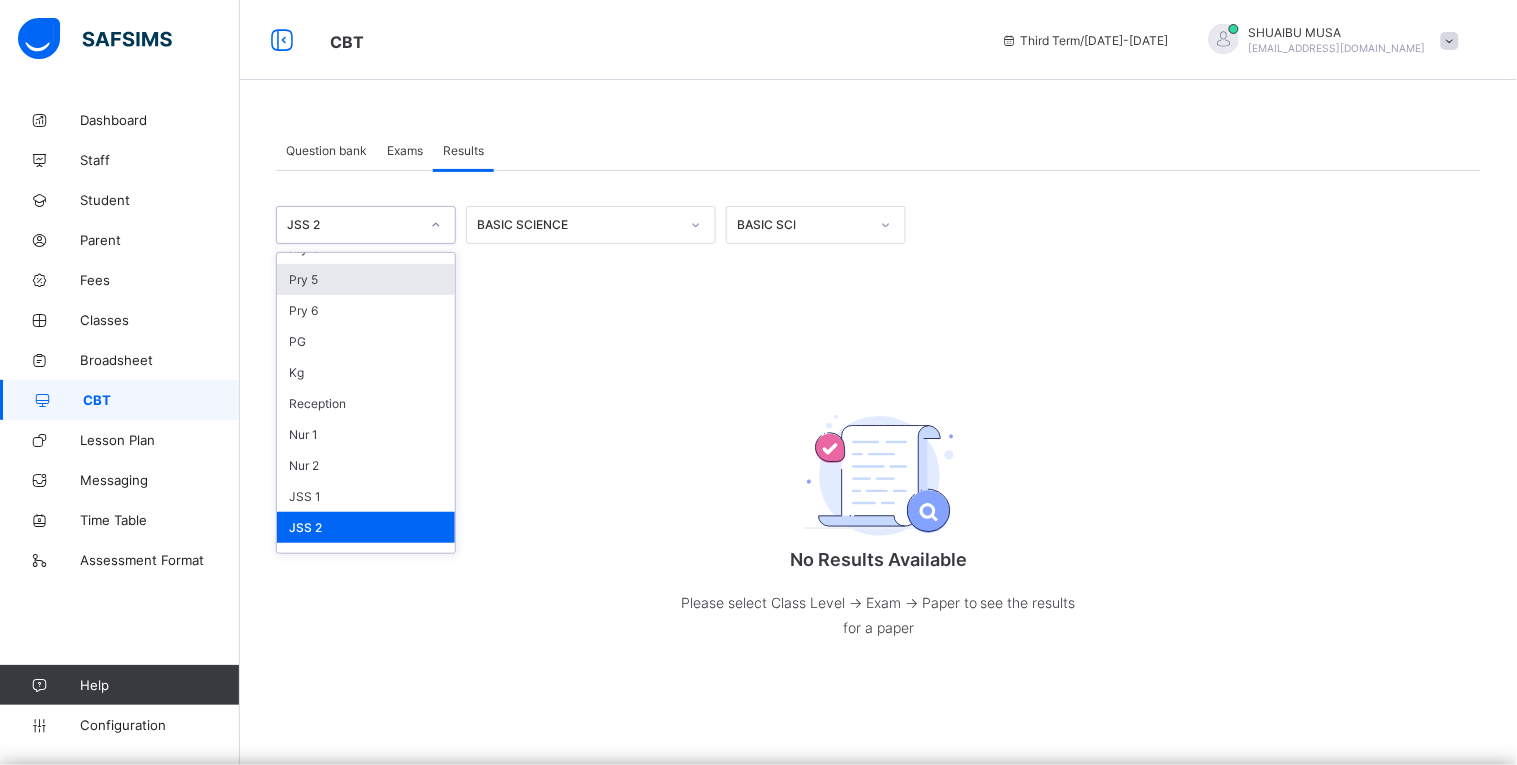 scroll, scrollTop: 125, scrollLeft: 0, axis: vertical 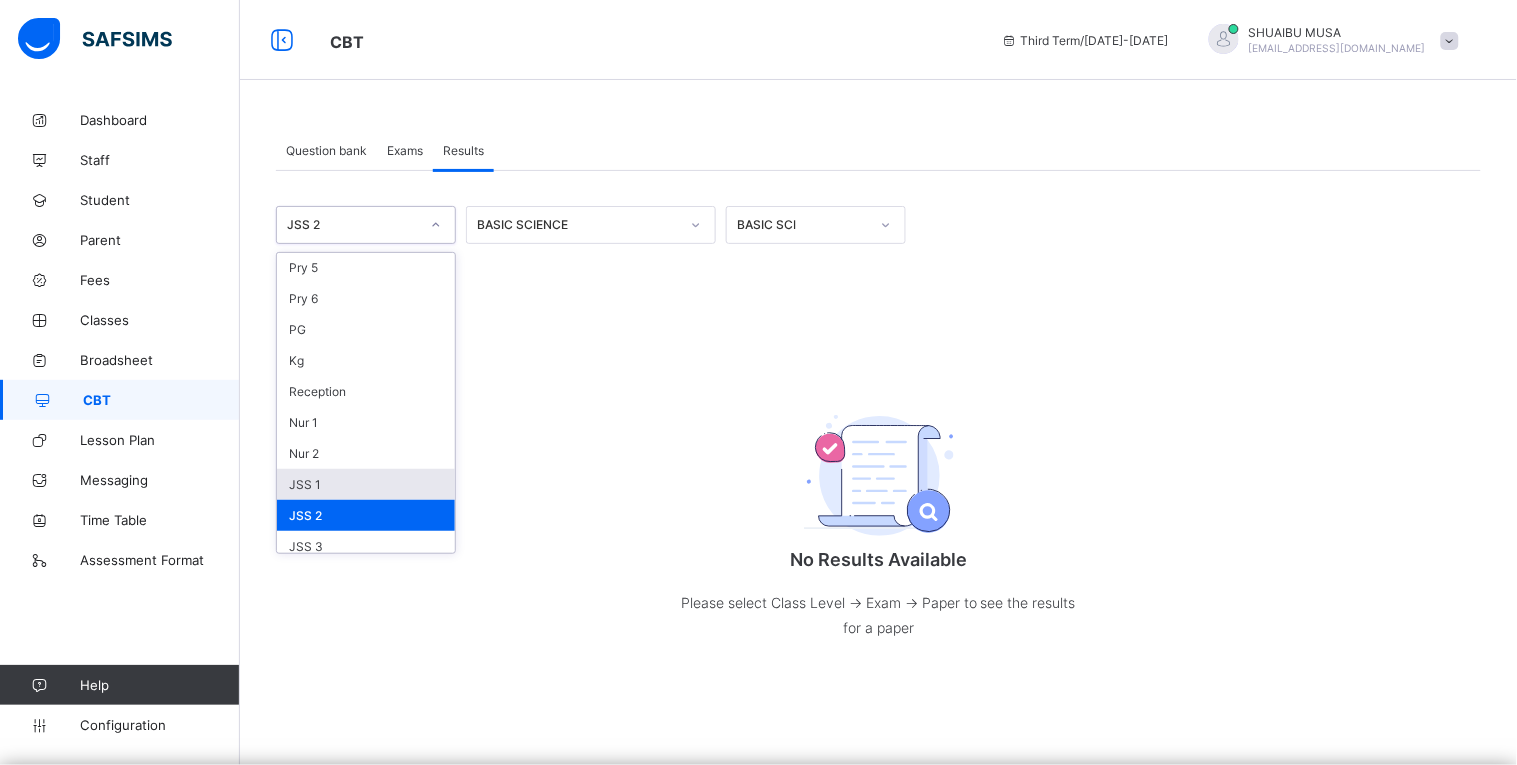 click on "JSS 1" at bounding box center (366, 484) 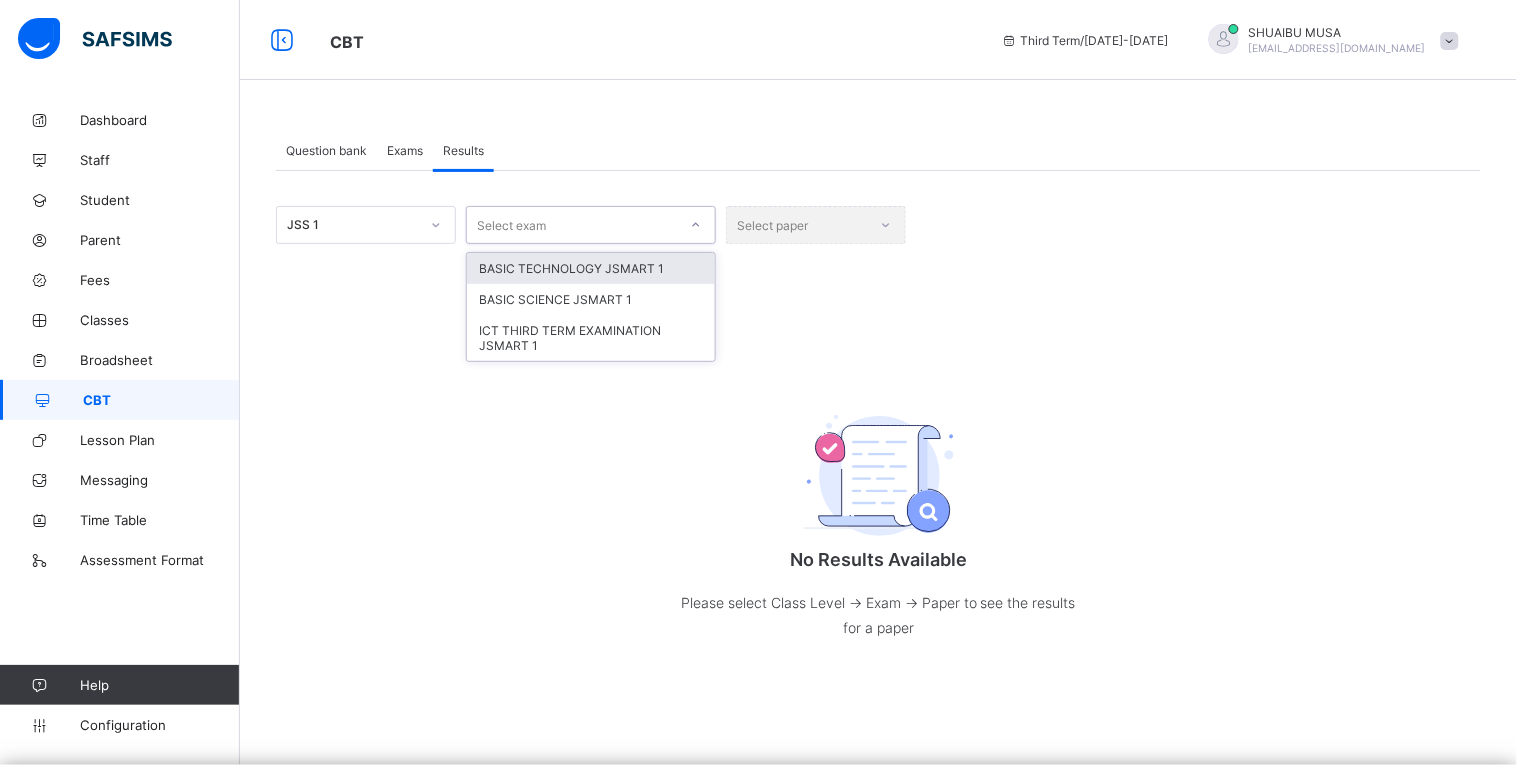 click on "Select exam" at bounding box center (572, 225) 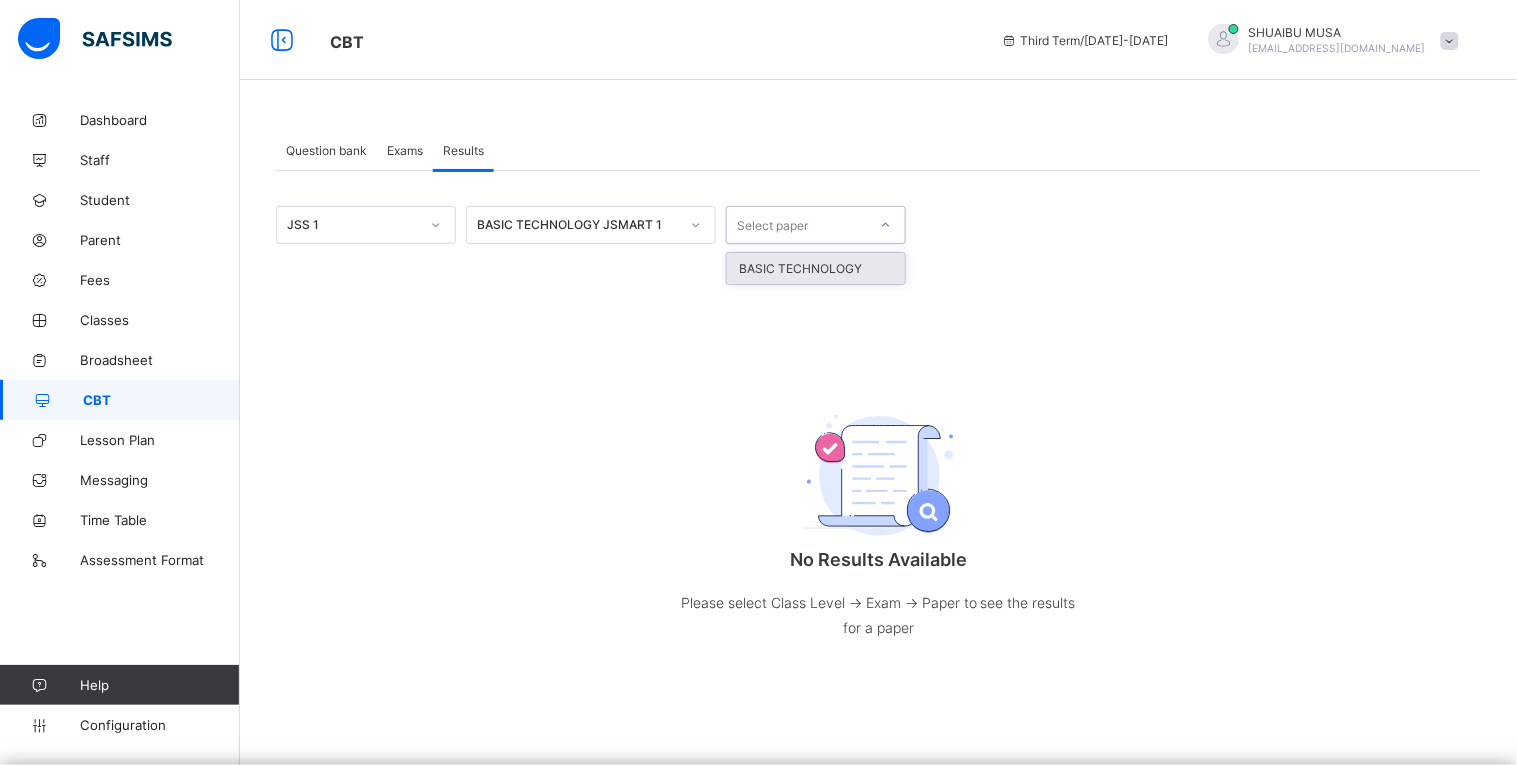 click on "Select paper" at bounding box center (797, 225) 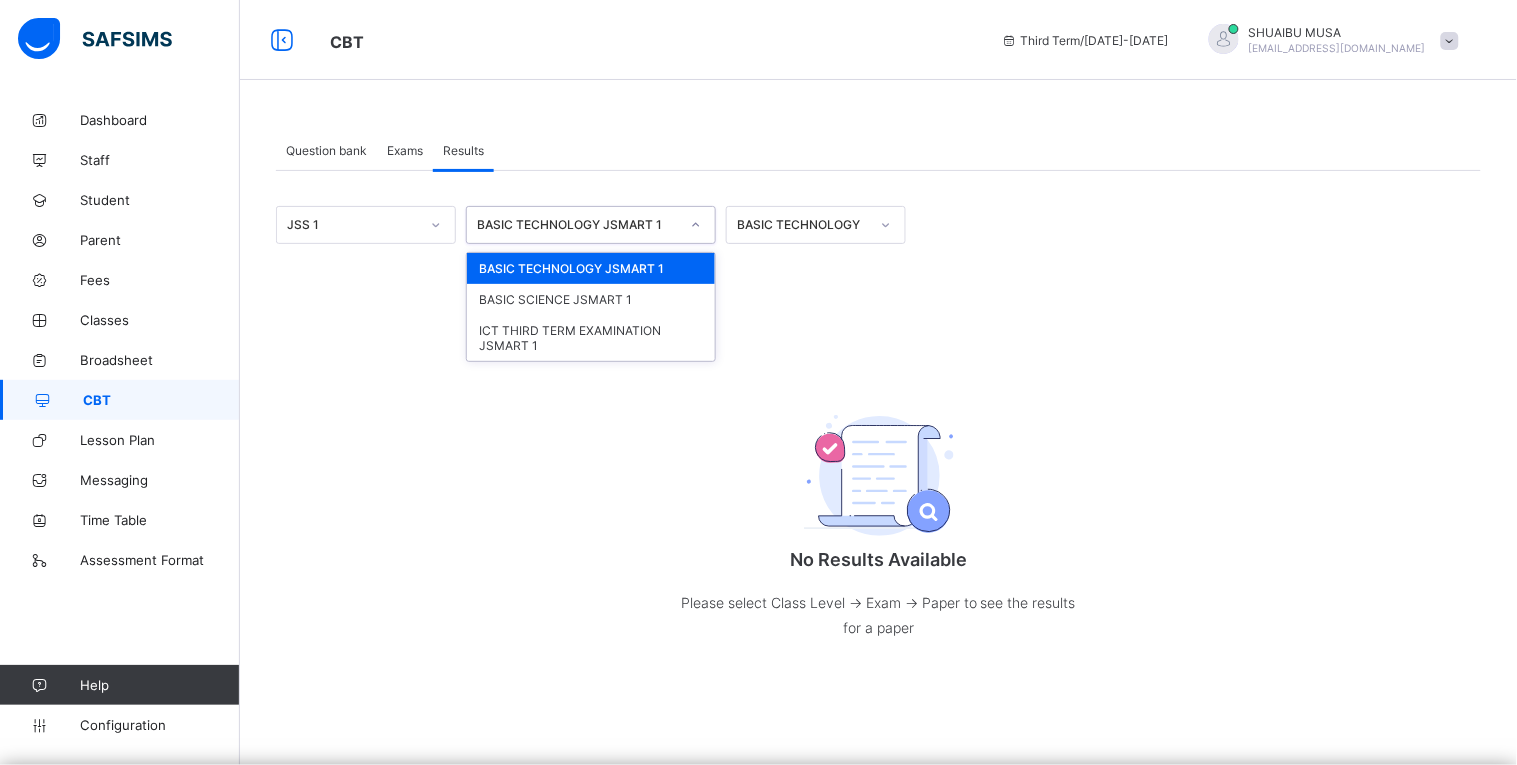 click on "BASIC TECHNOLOGY JSMART 1" at bounding box center [578, 225] 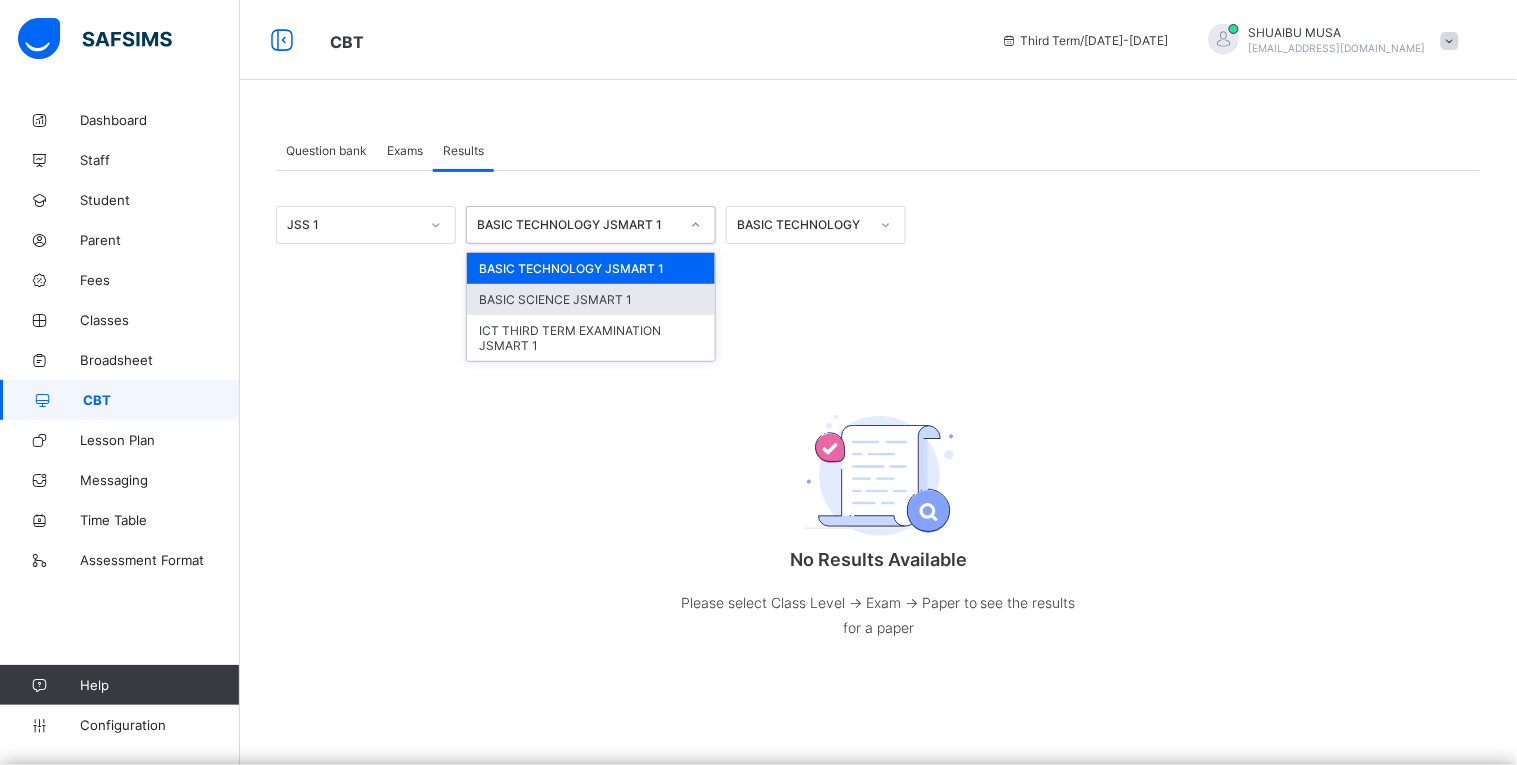 click on "BASIC SCIENCE JSMART 1" at bounding box center [591, 299] 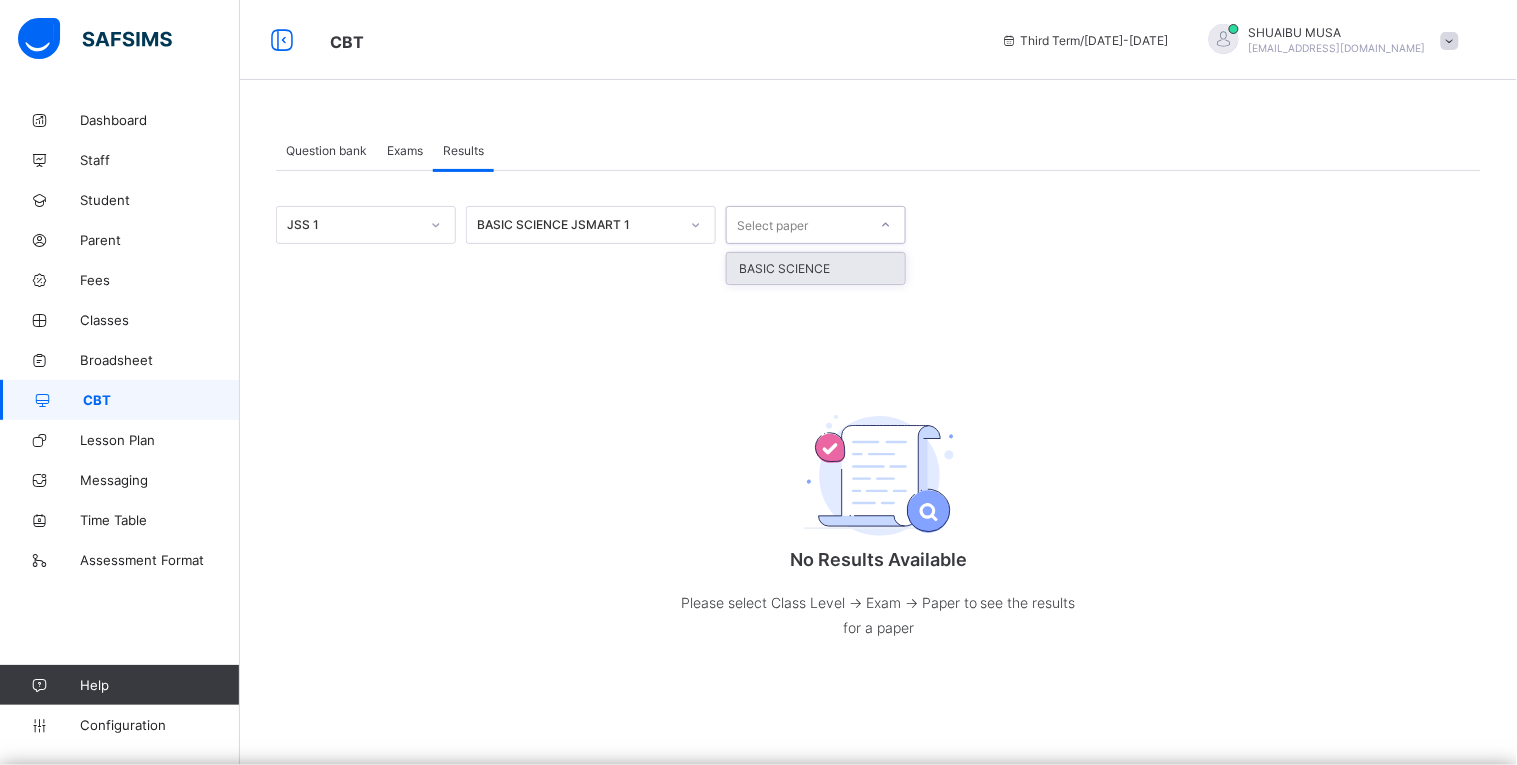 click on "Select paper" at bounding box center (797, 225) 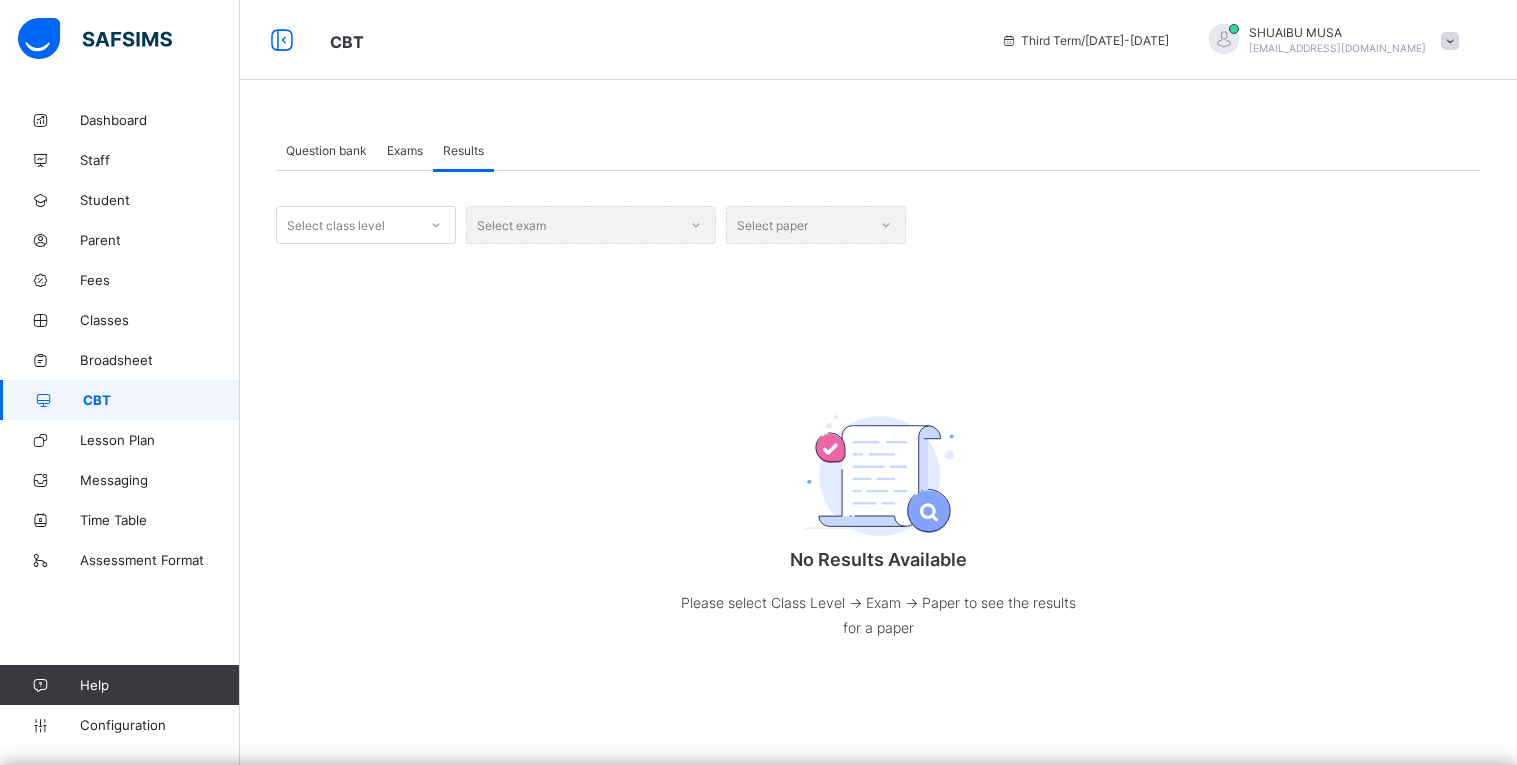 scroll, scrollTop: 0, scrollLeft: 0, axis: both 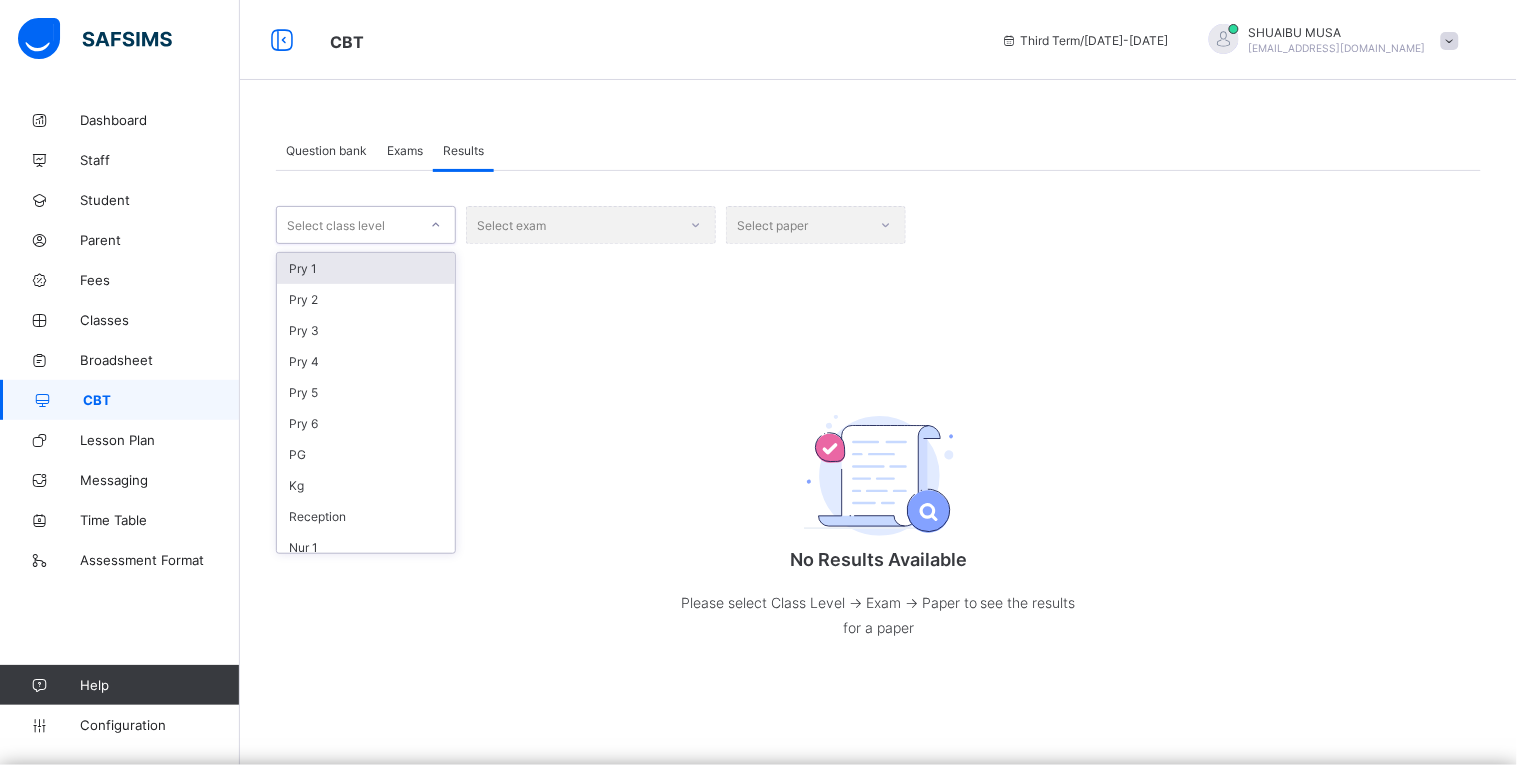 click on "Select class level" at bounding box center (347, 225) 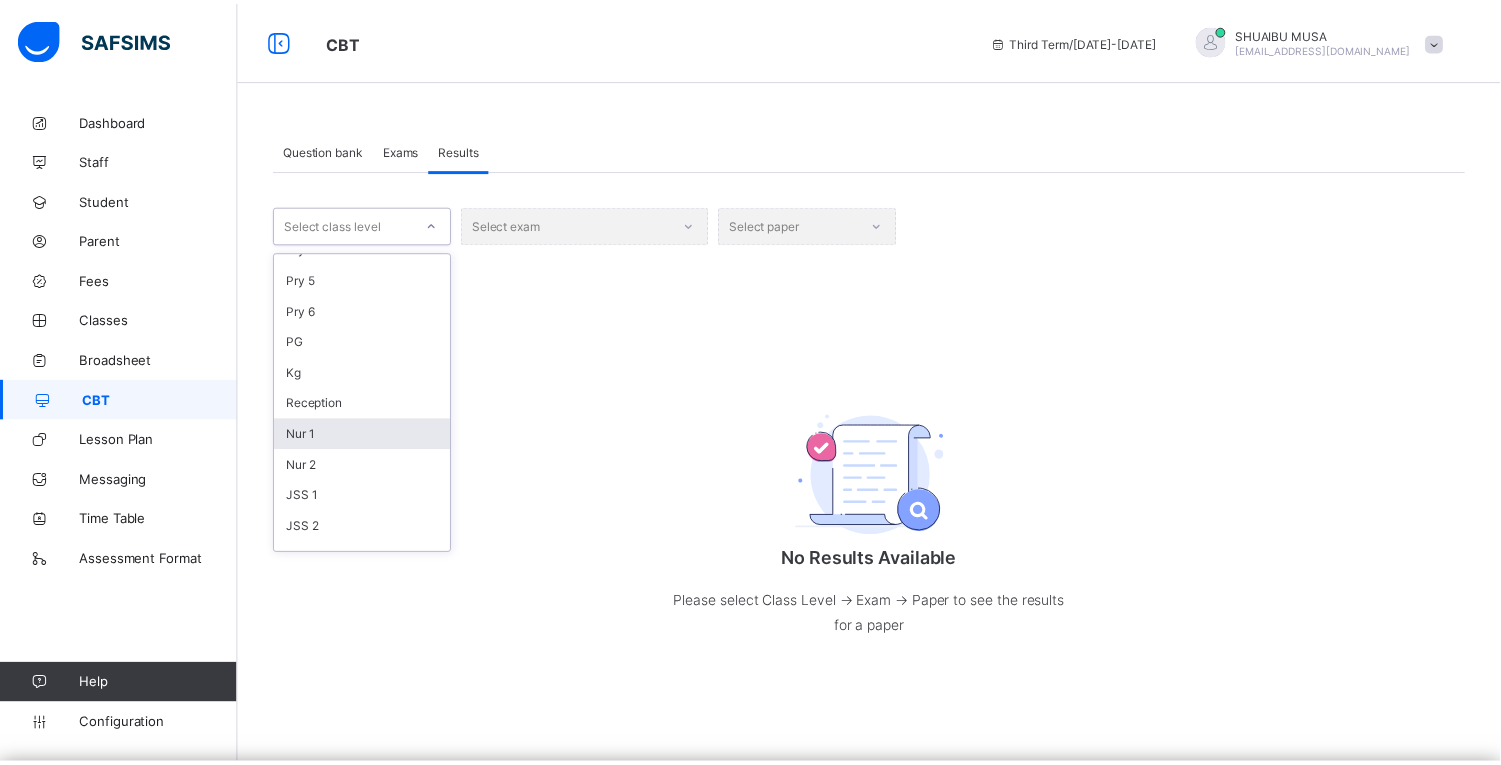scroll, scrollTop: 125, scrollLeft: 0, axis: vertical 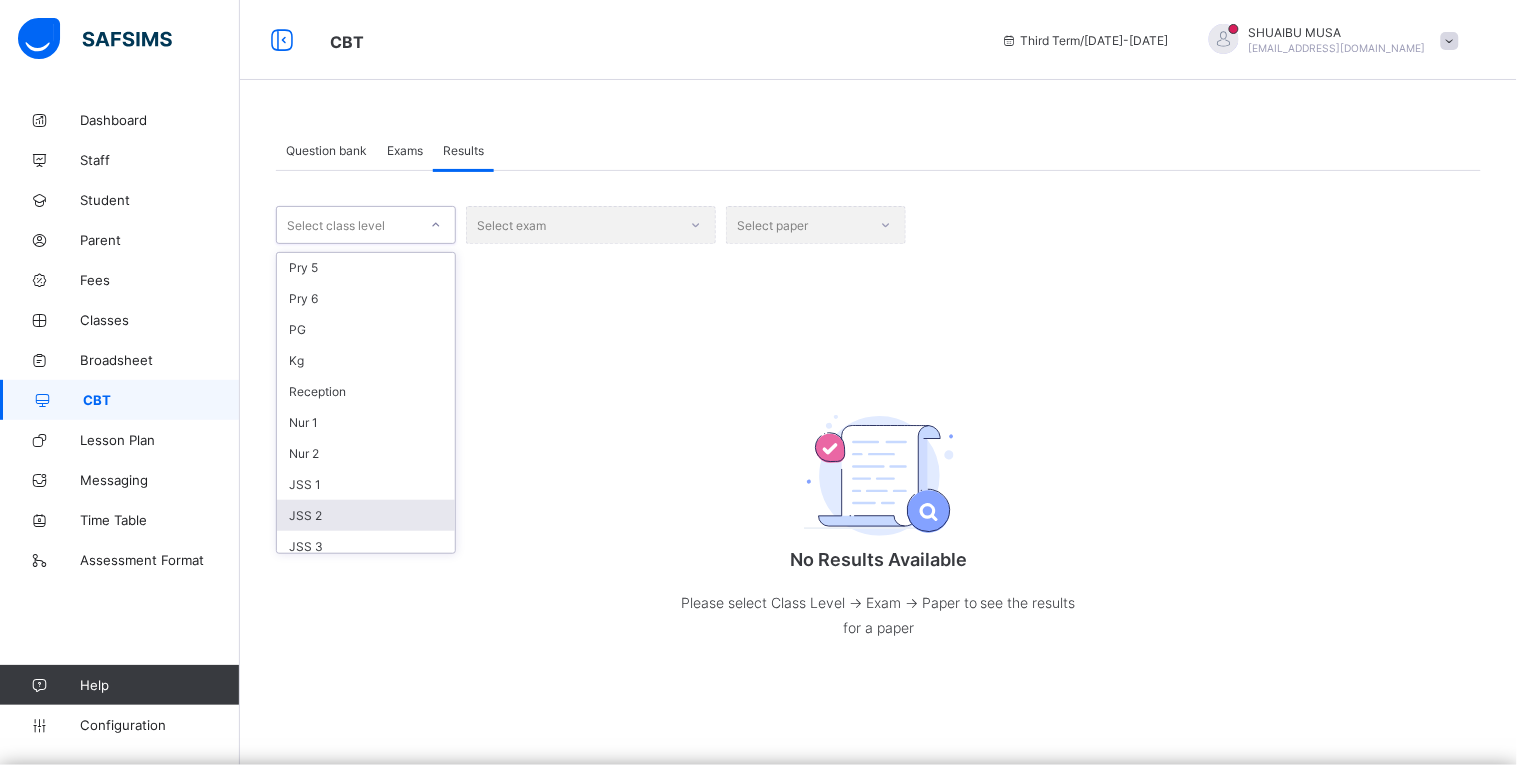 click on "JSS 2" at bounding box center (366, 515) 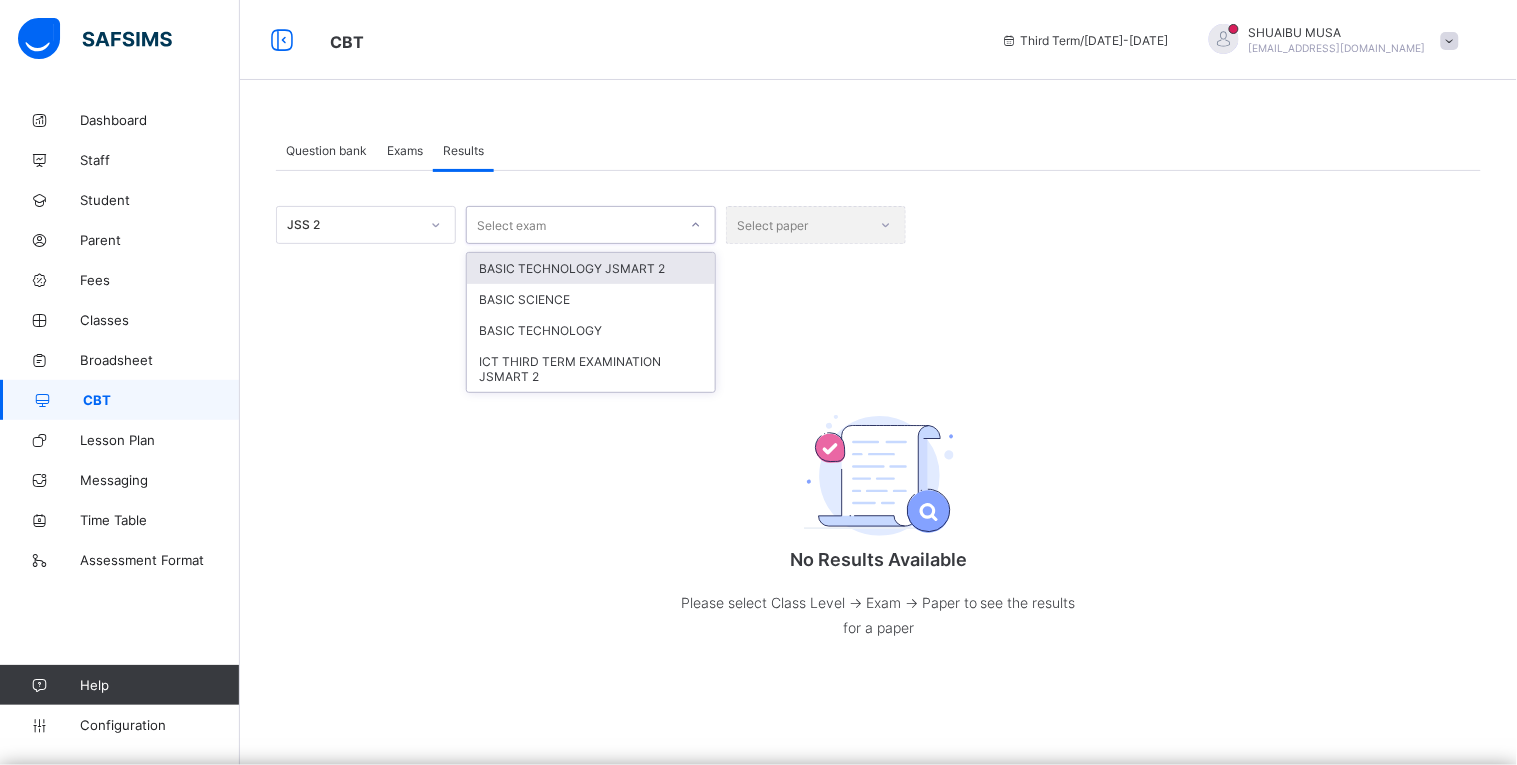 click on "Select exam" at bounding box center (572, 225) 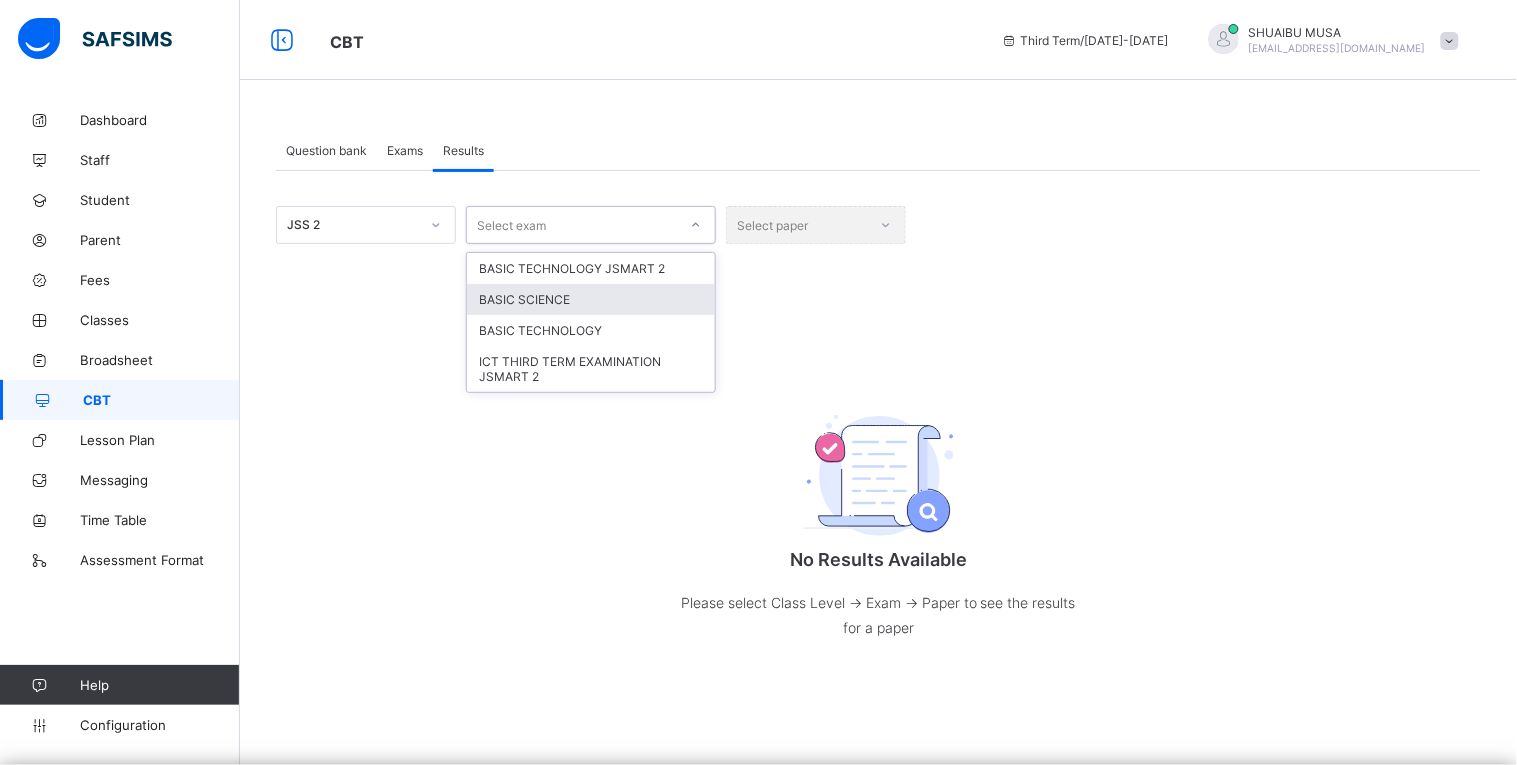 click on "BASIC SCIENCE" at bounding box center [591, 299] 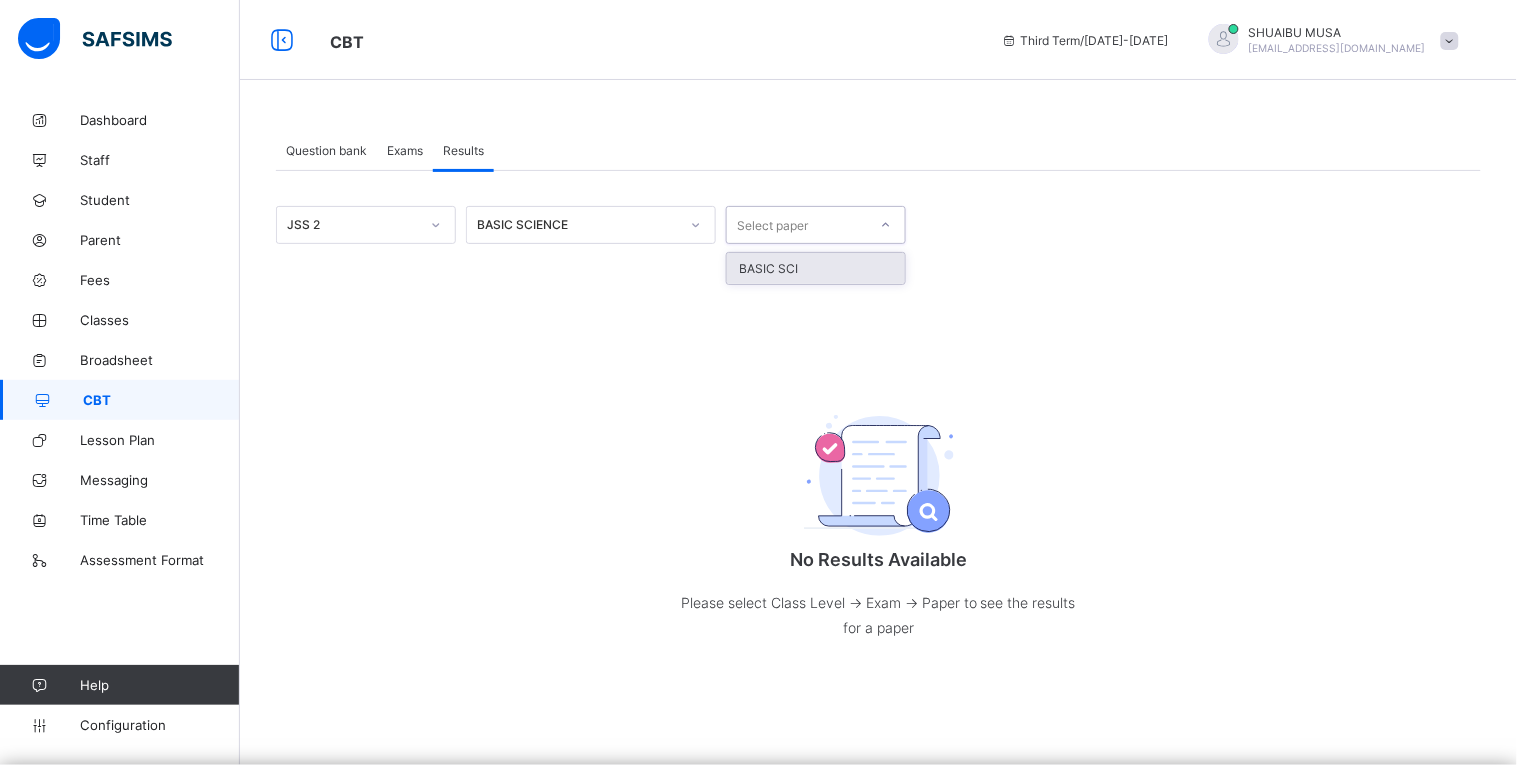 click 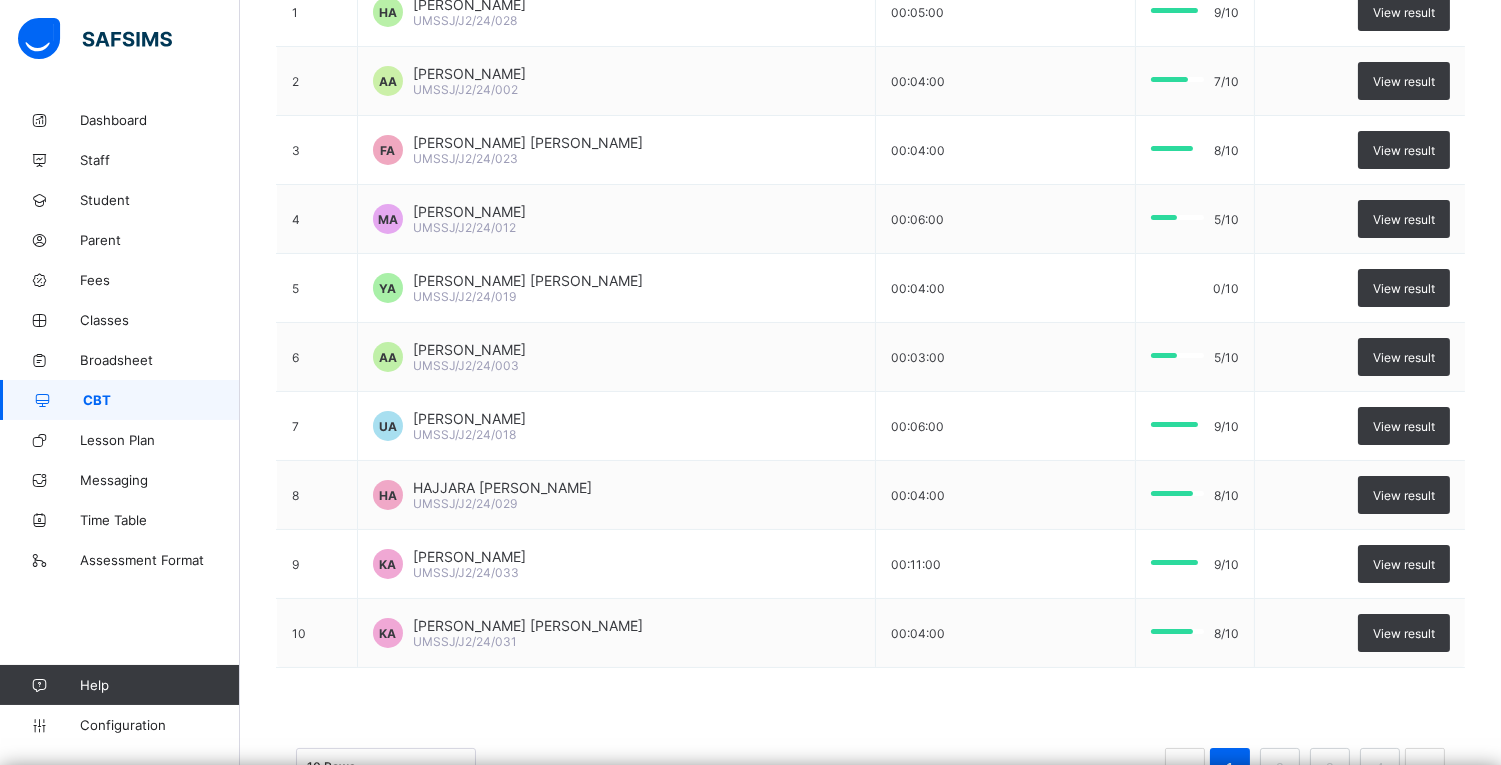 scroll, scrollTop: 426, scrollLeft: 0, axis: vertical 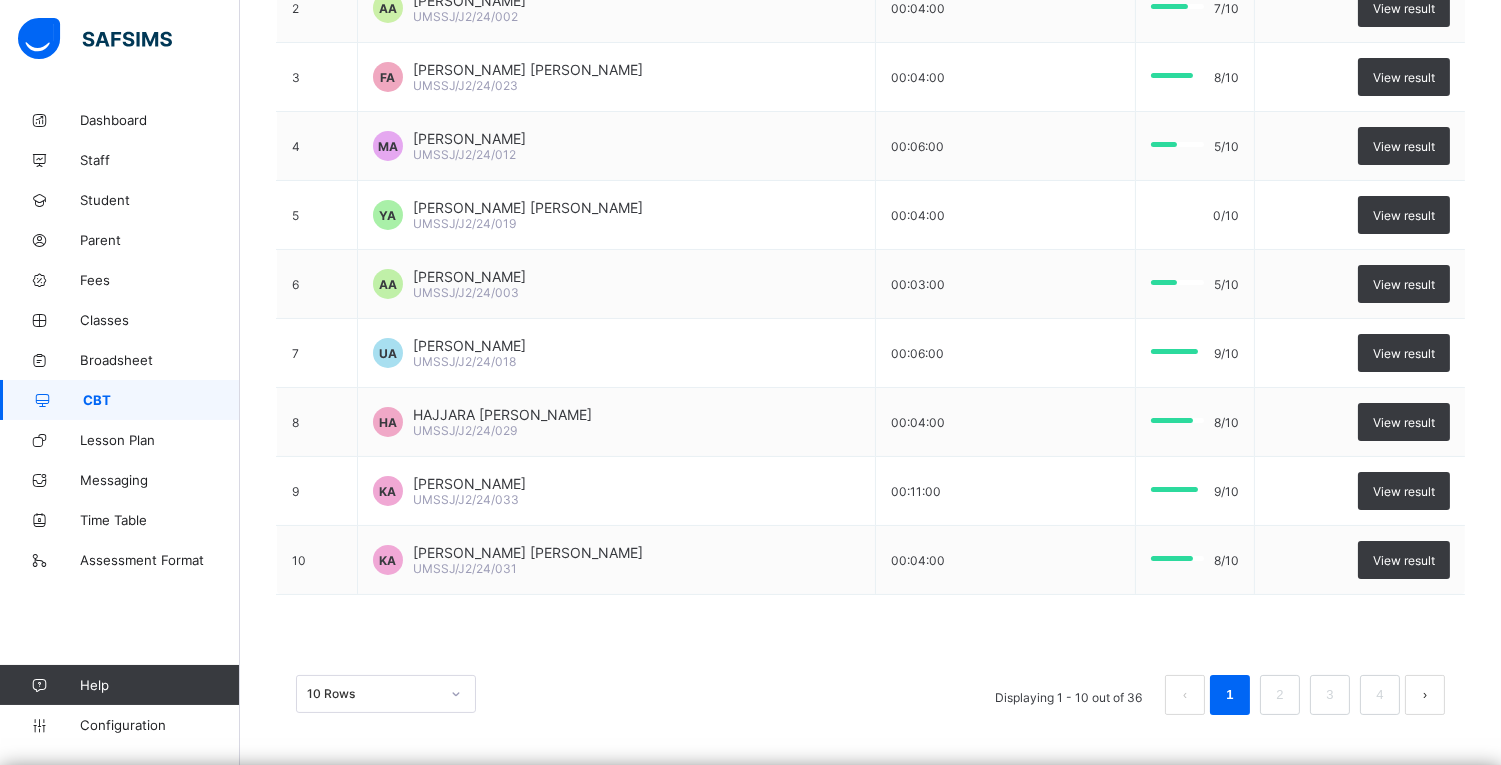 click on "10 Rows" at bounding box center [386, 694] 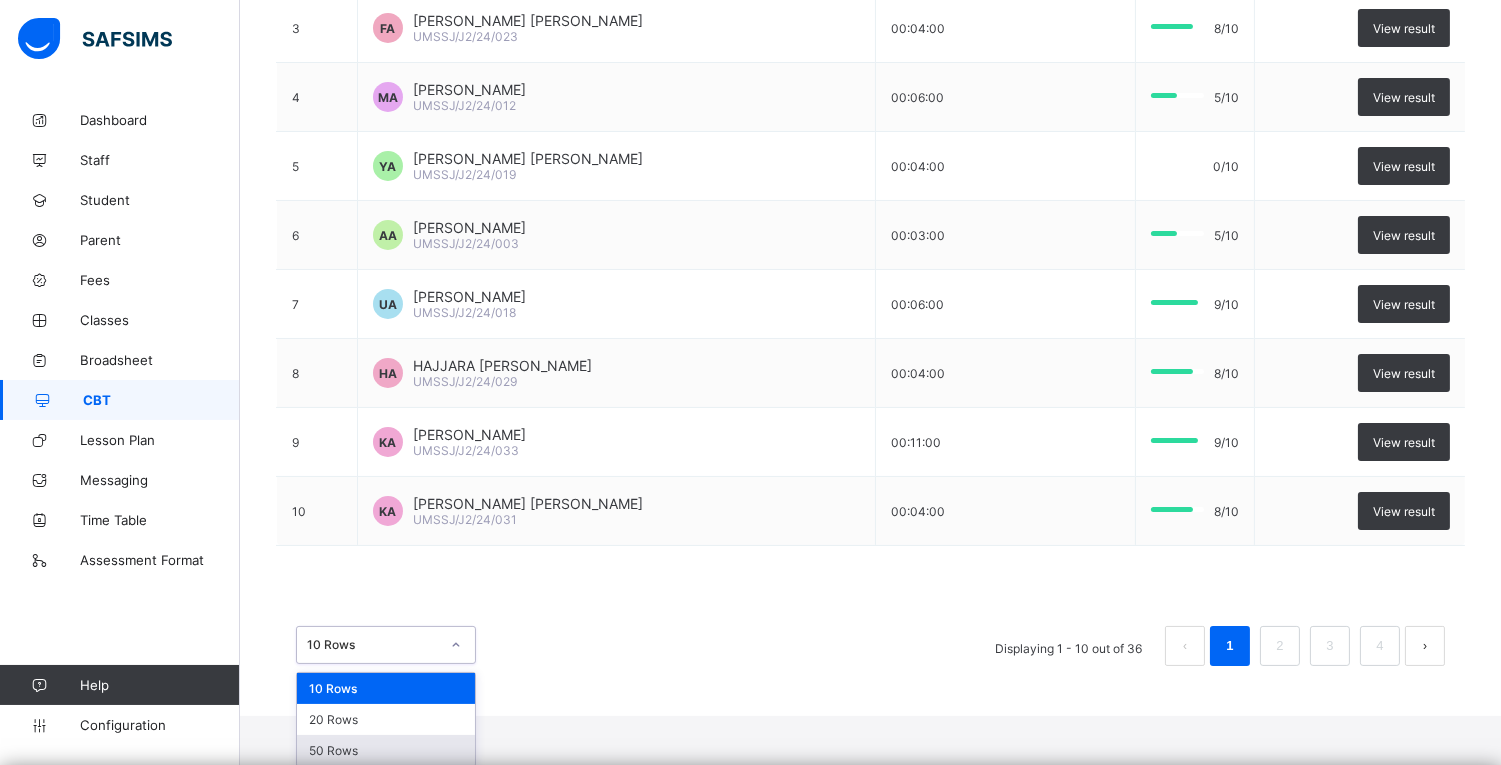 click on "50 Rows" at bounding box center [386, 750] 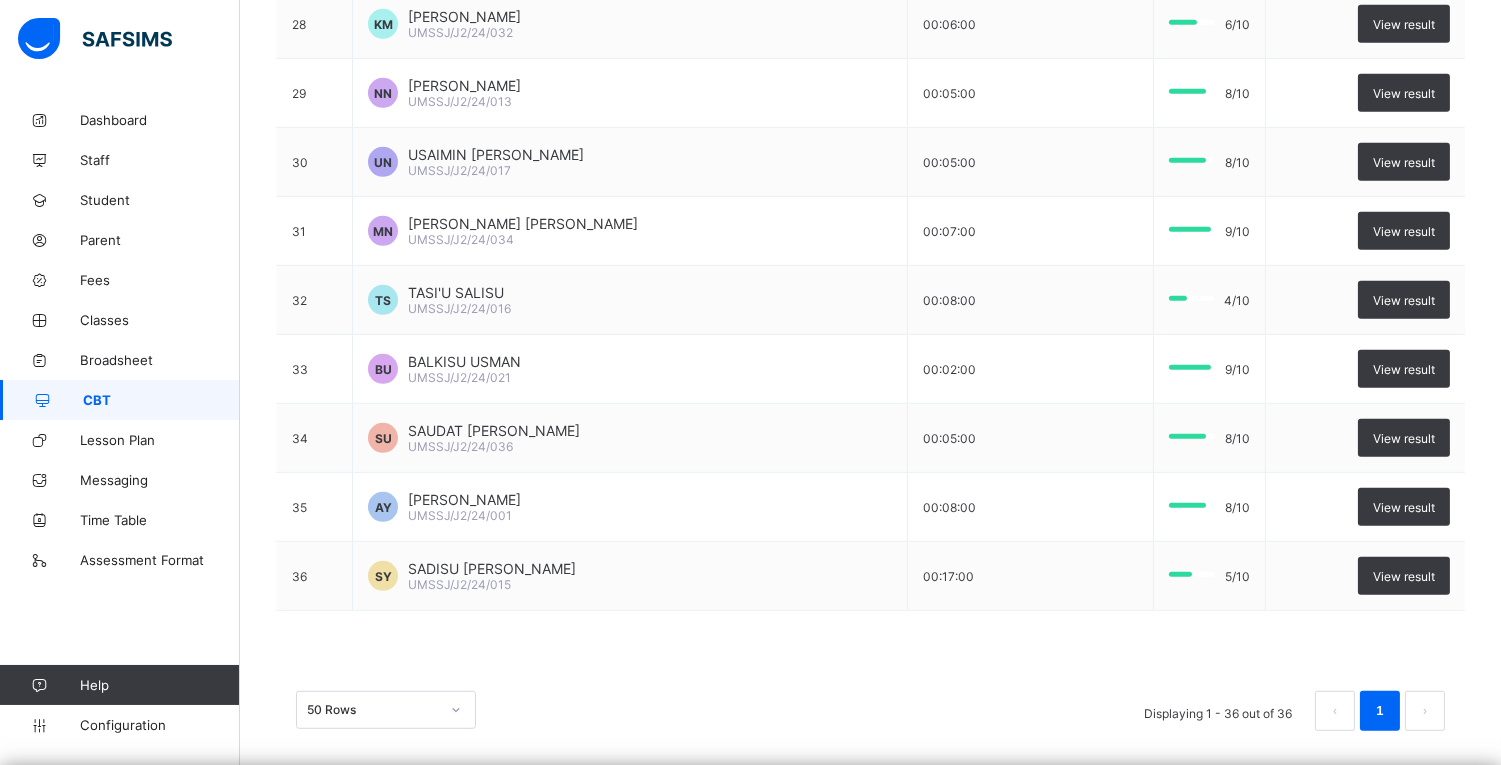 scroll, scrollTop: 2222, scrollLeft: 0, axis: vertical 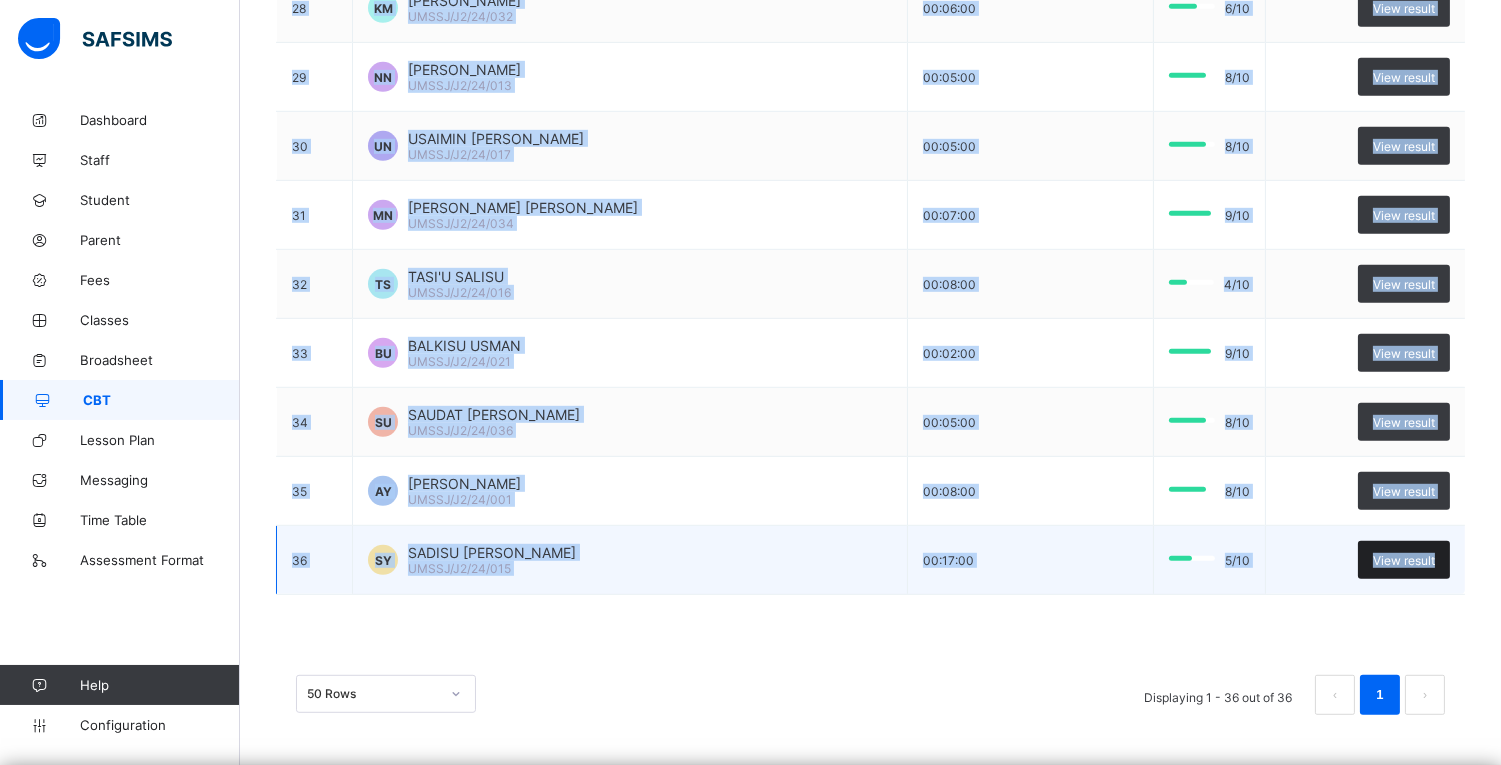 drag, startPoint x: 291, startPoint y: 276, endPoint x: 1465, endPoint y: 548, distance: 1205.0975 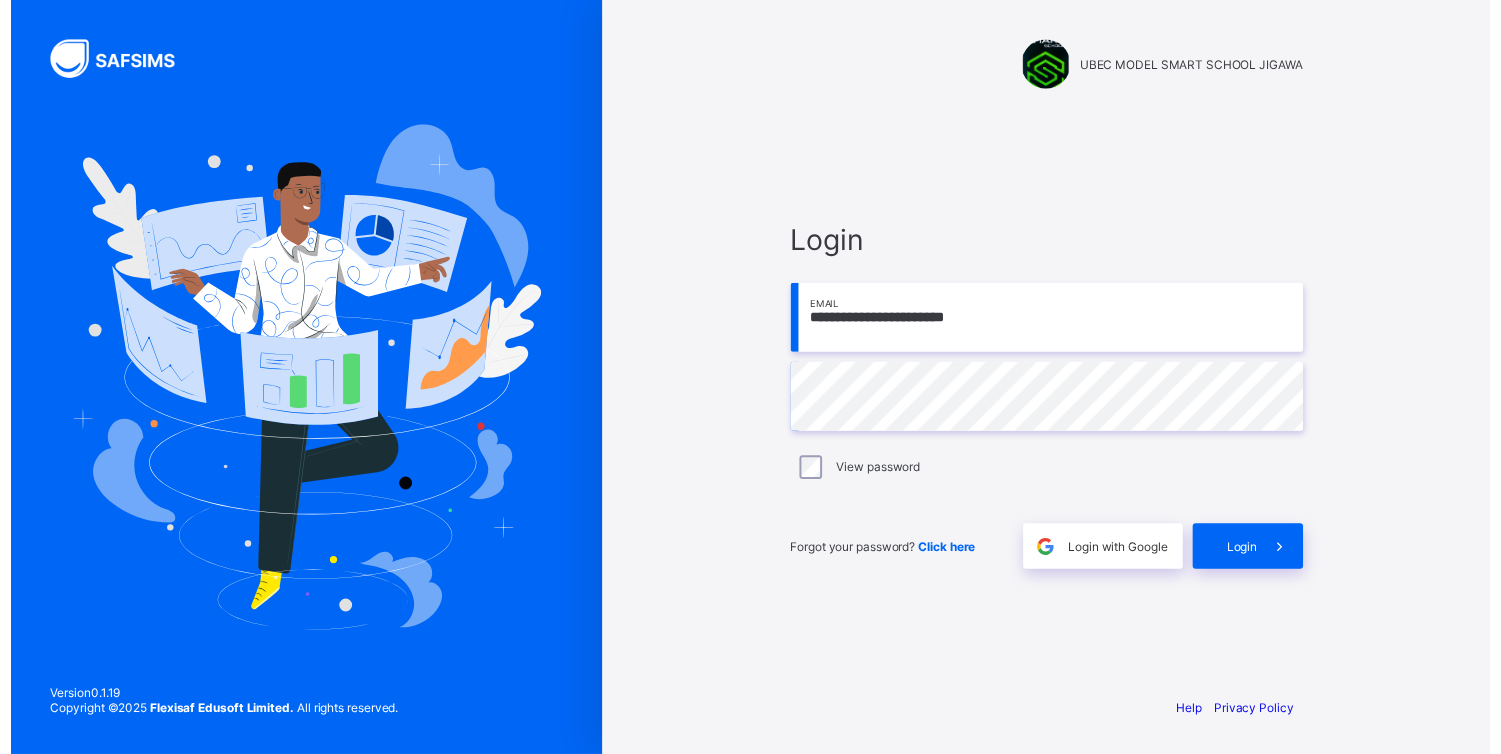 scroll, scrollTop: 0, scrollLeft: 0, axis: both 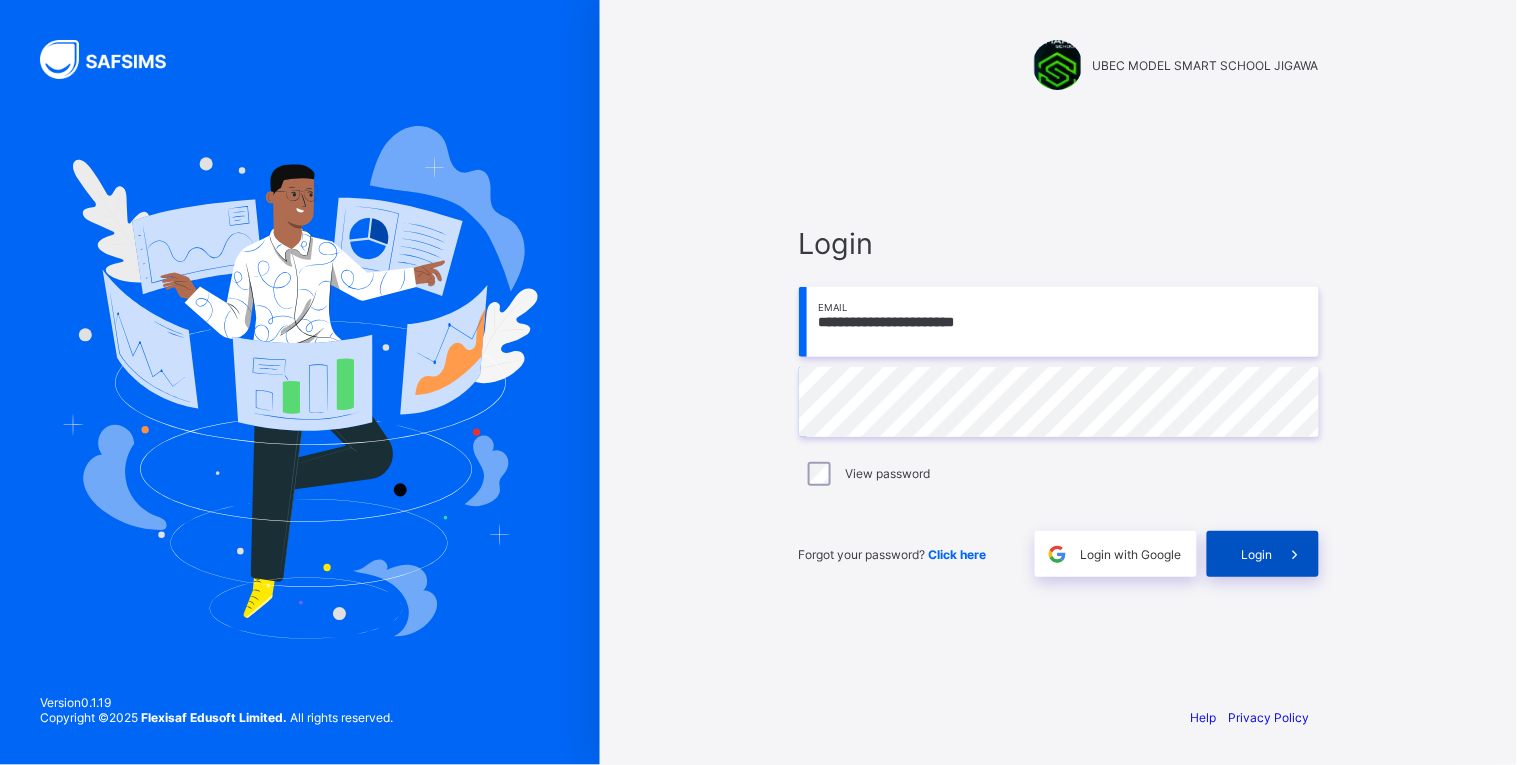 click at bounding box center [1296, 554] 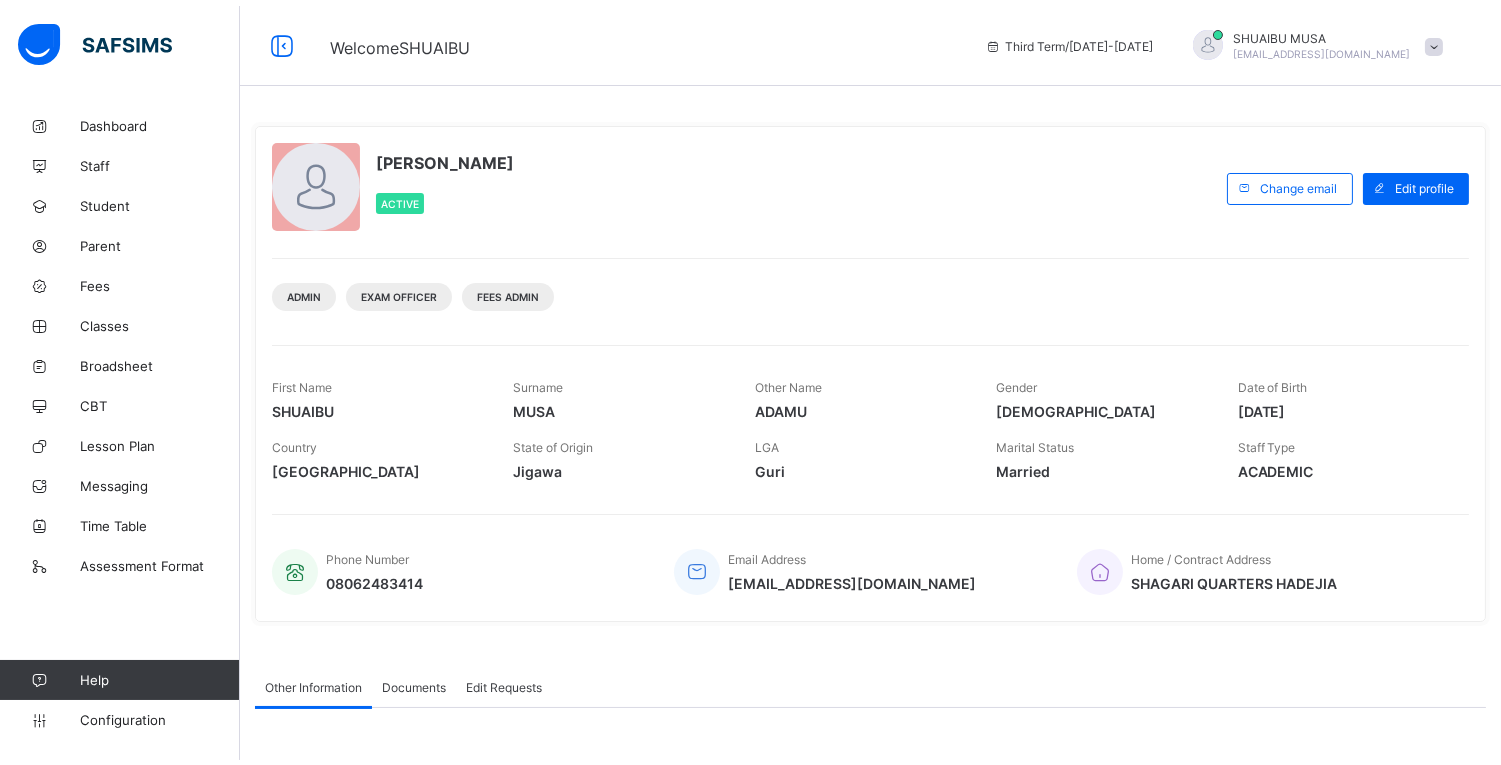 scroll, scrollTop: 7, scrollLeft: 0, axis: vertical 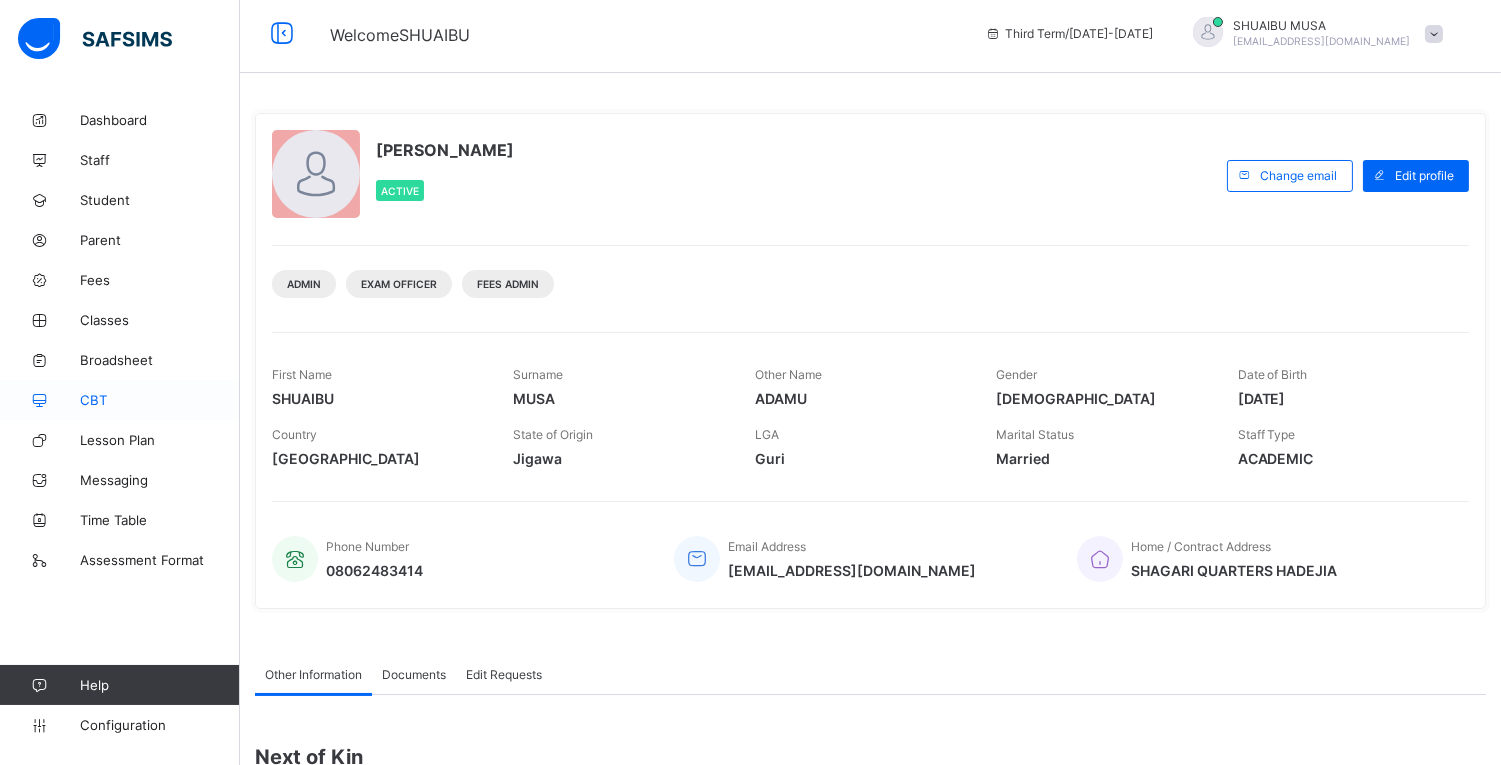 click on "CBT" at bounding box center [160, 400] 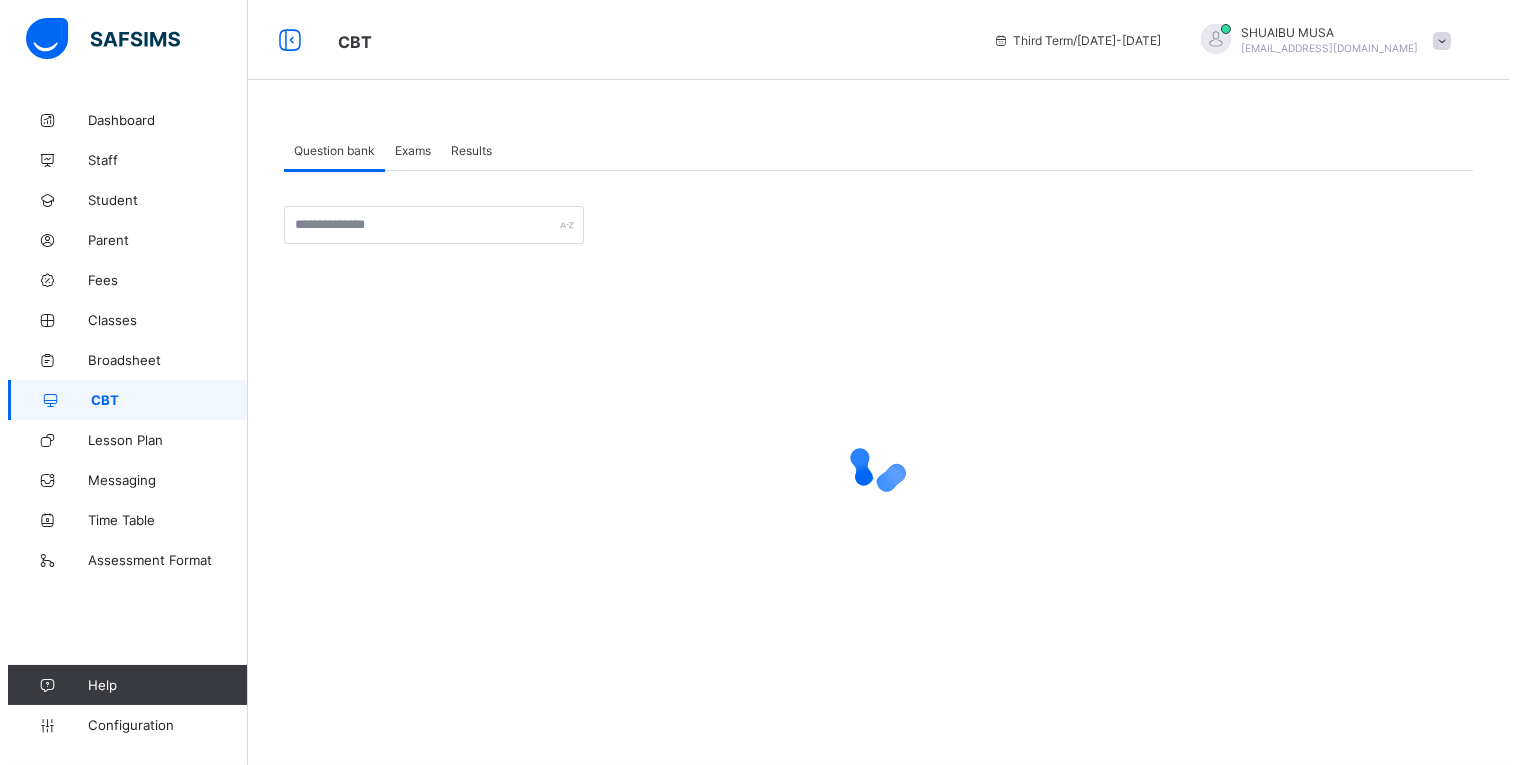 scroll, scrollTop: 0, scrollLeft: 0, axis: both 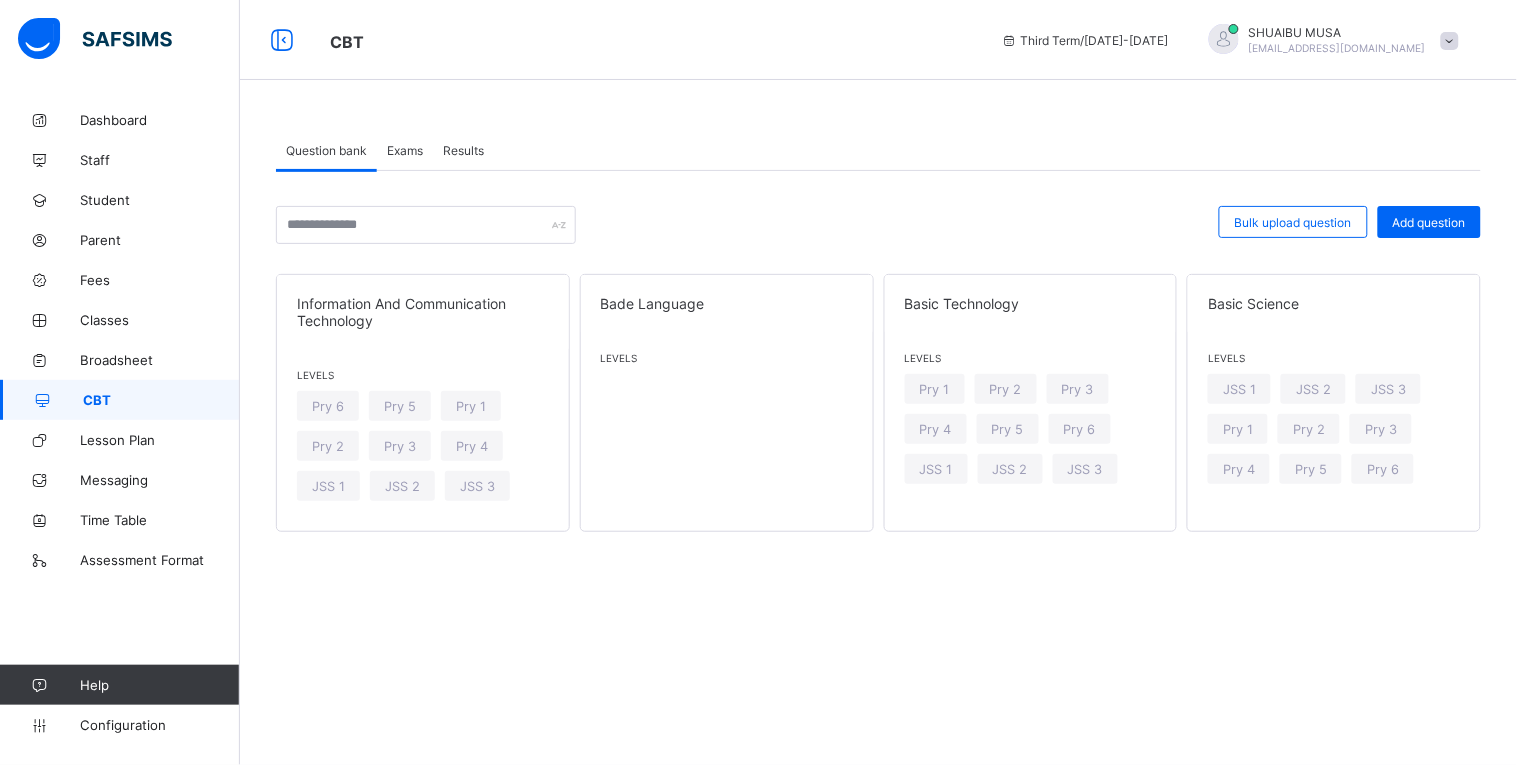 click on "Results" at bounding box center [463, 150] 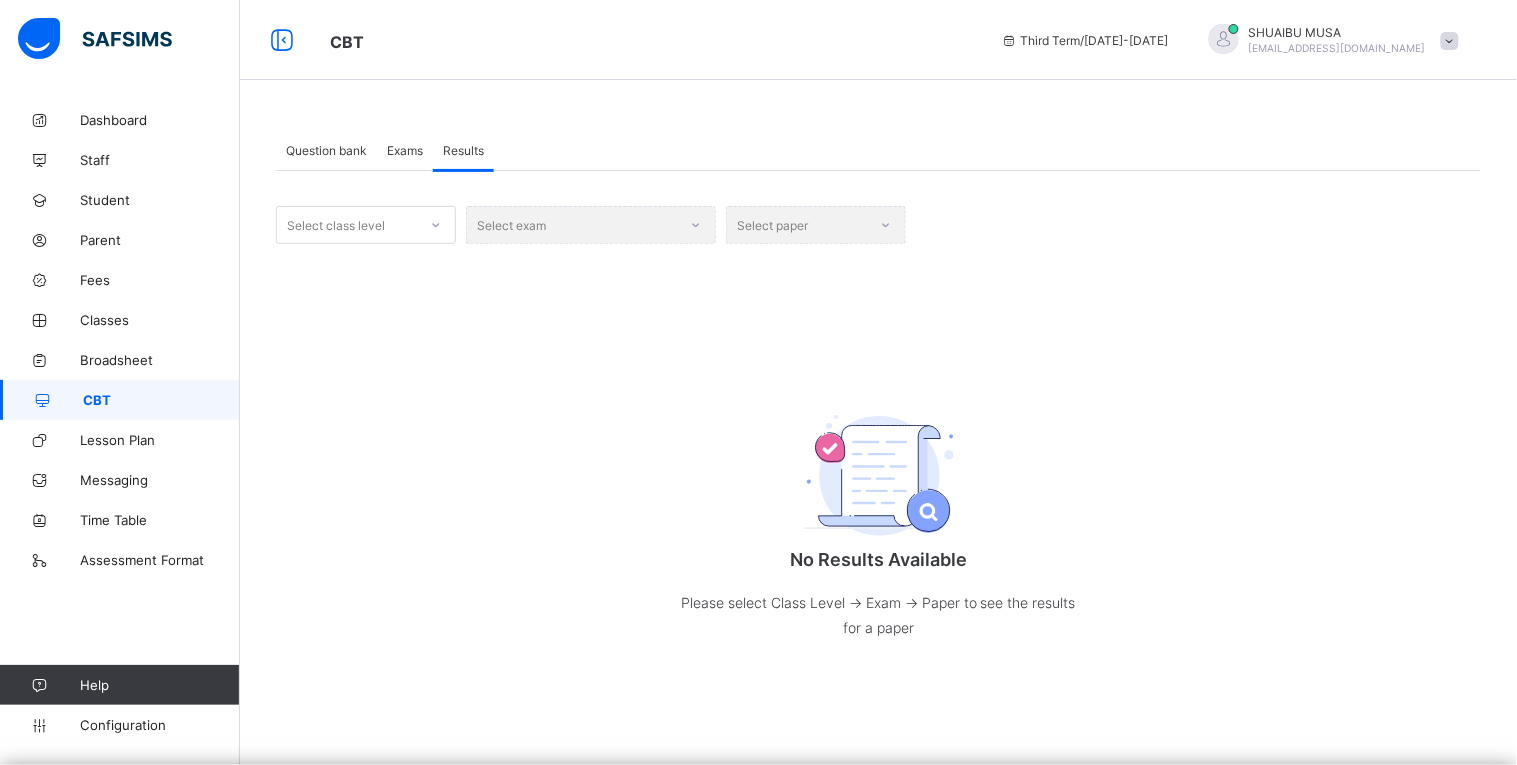 click 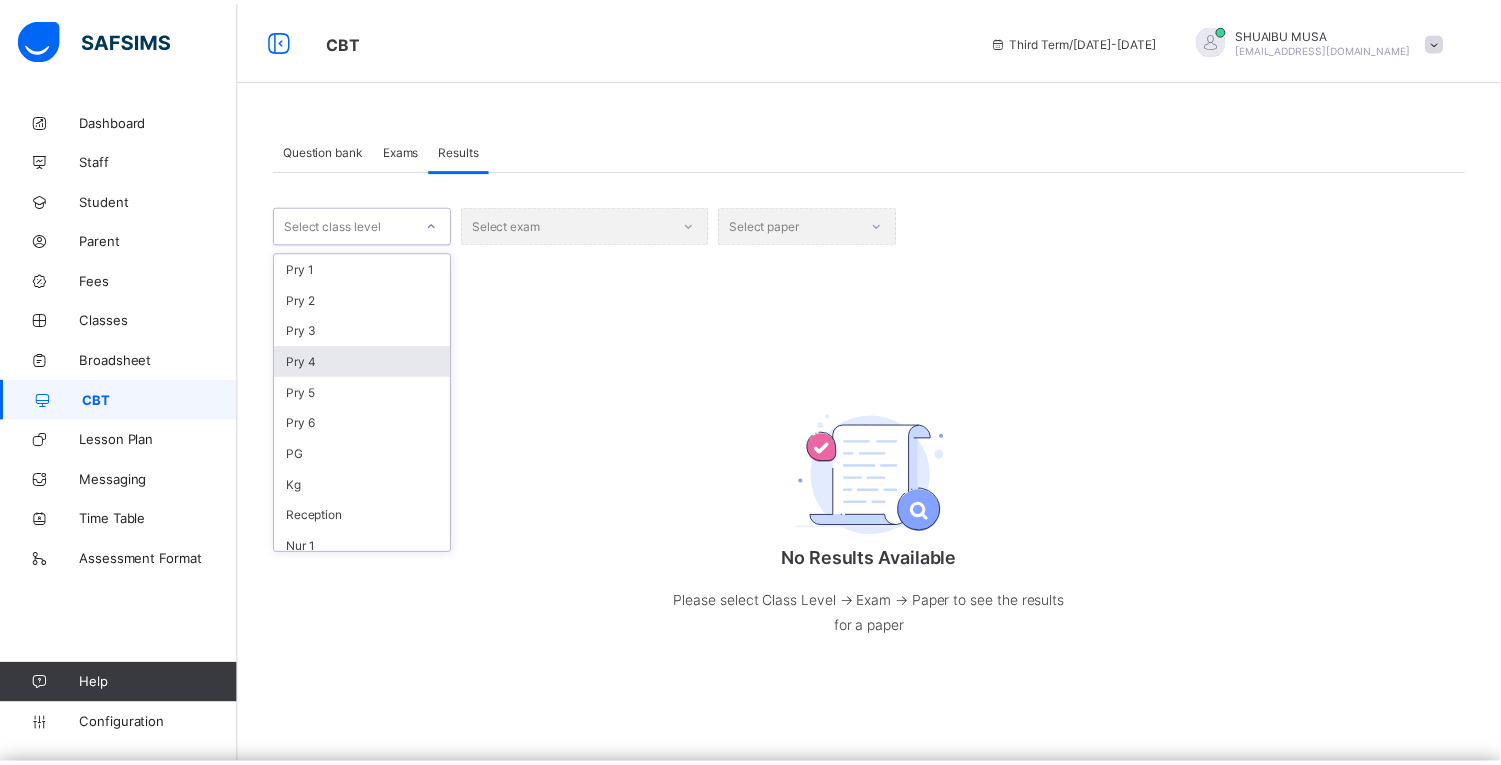 scroll, scrollTop: 125, scrollLeft: 0, axis: vertical 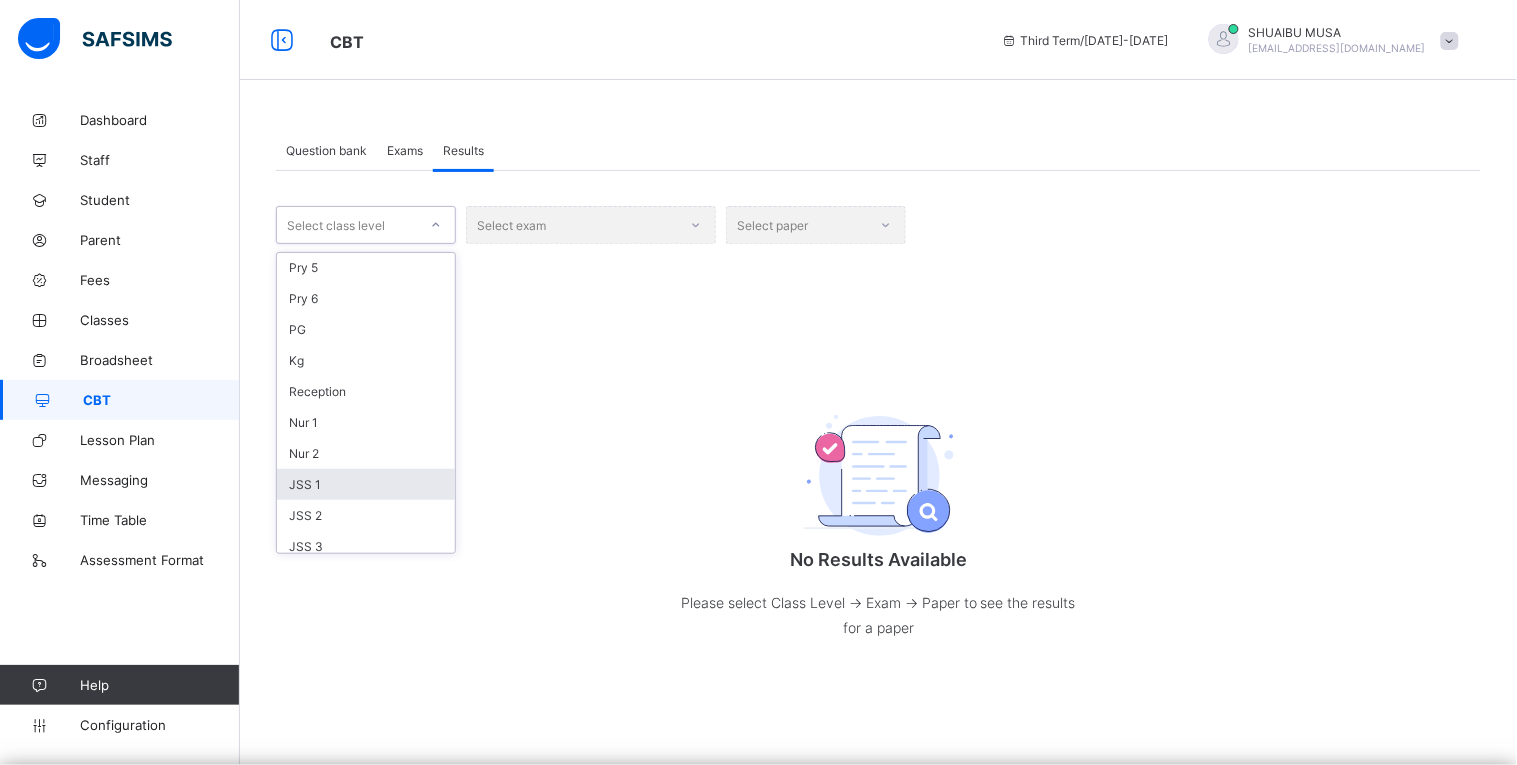 click on "JSS 1" at bounding box center [366, 484] 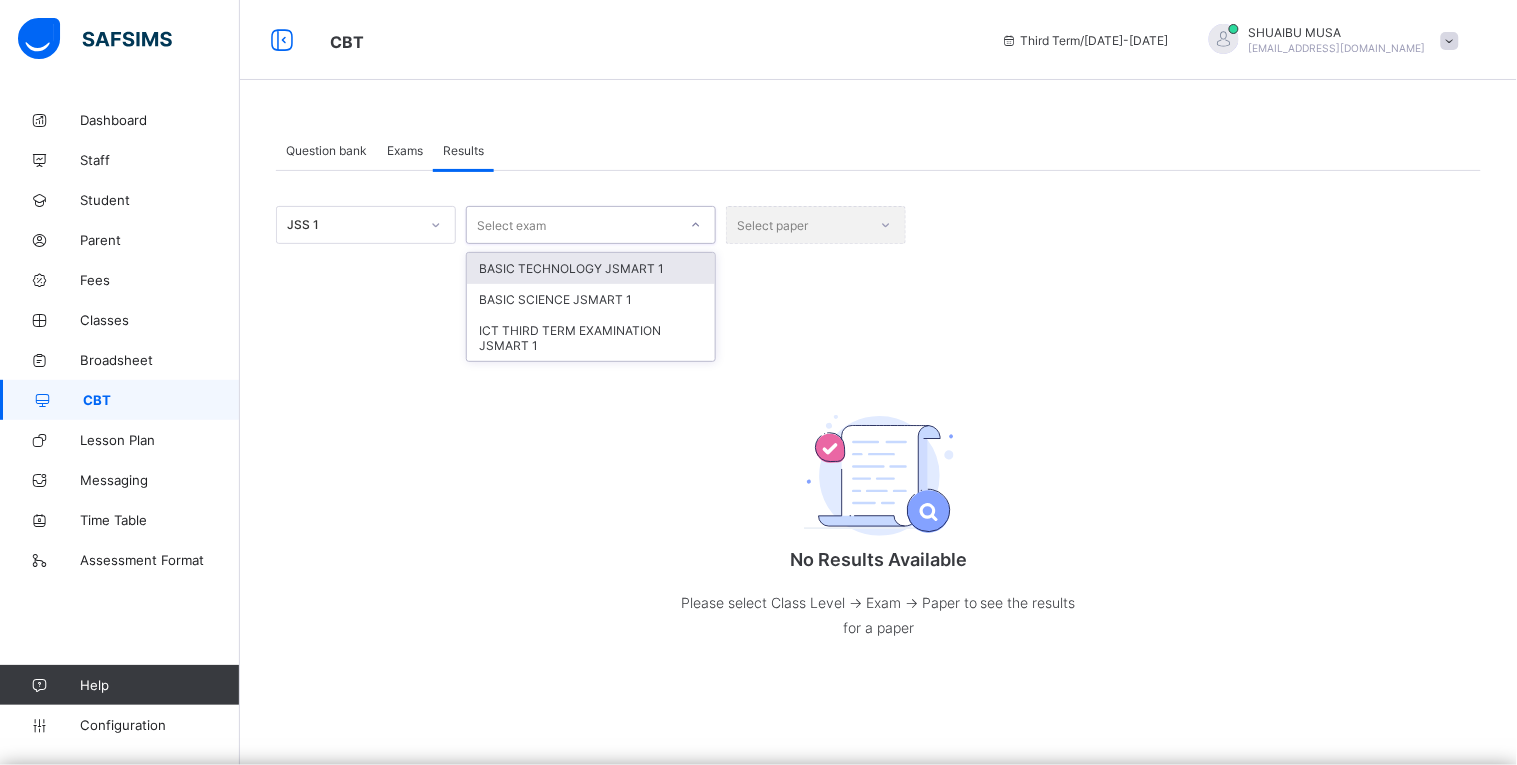 click on "Select exam" at bounding box center [591, 225] 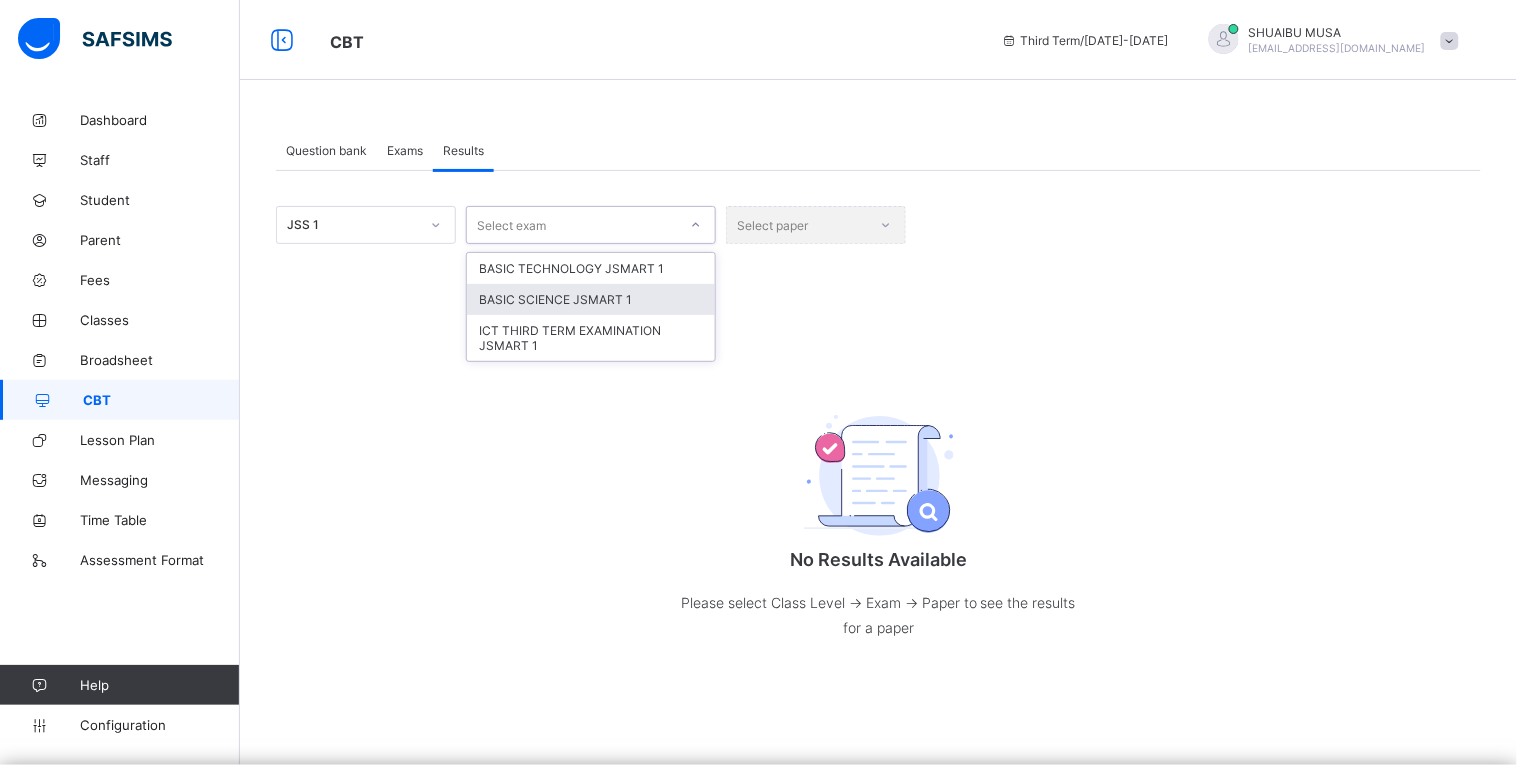 click on "BASIC SCIENCE JSMART 1" at bounding box center (591, 299) 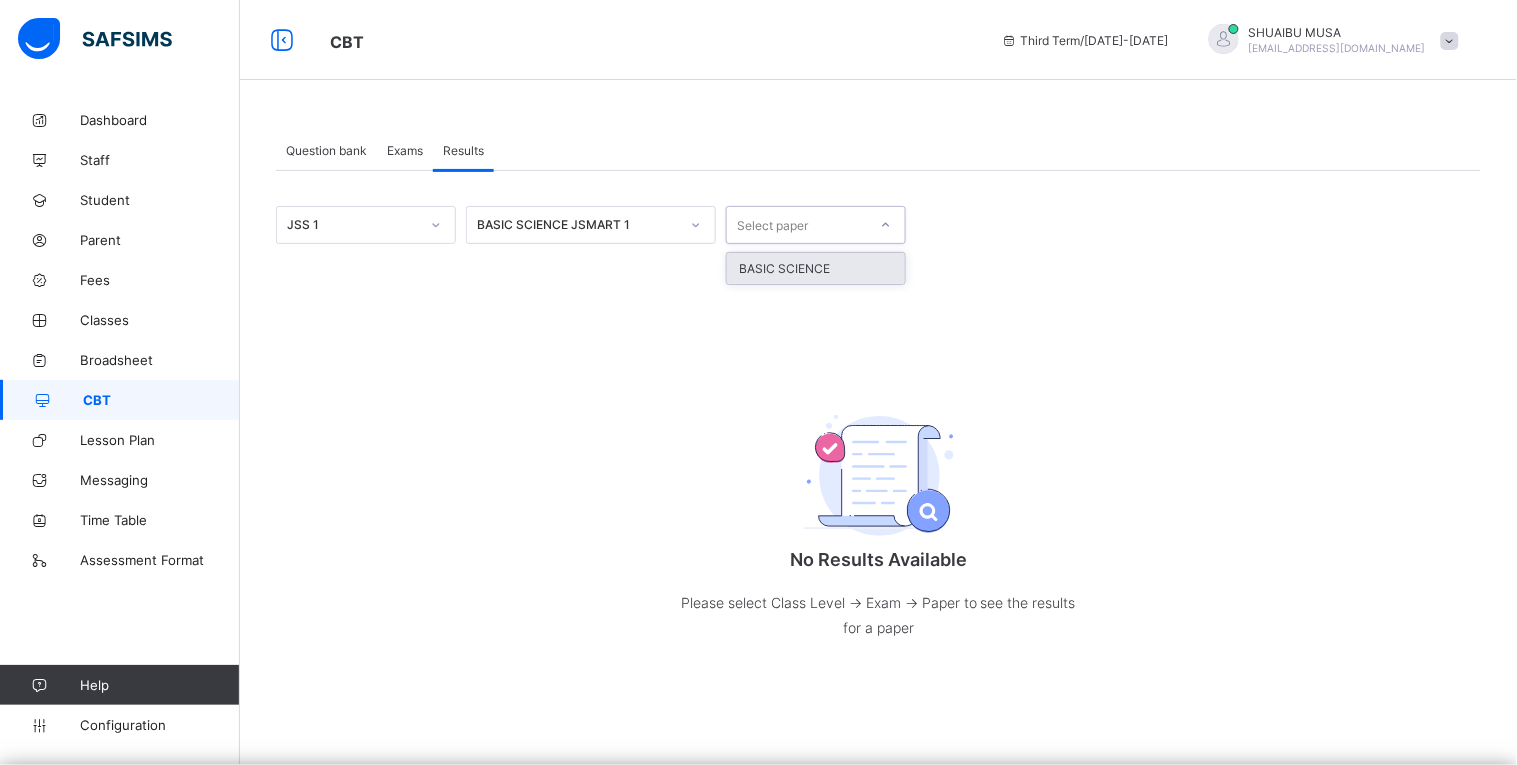 click on "Select paper" at bounding box center [816, 225] 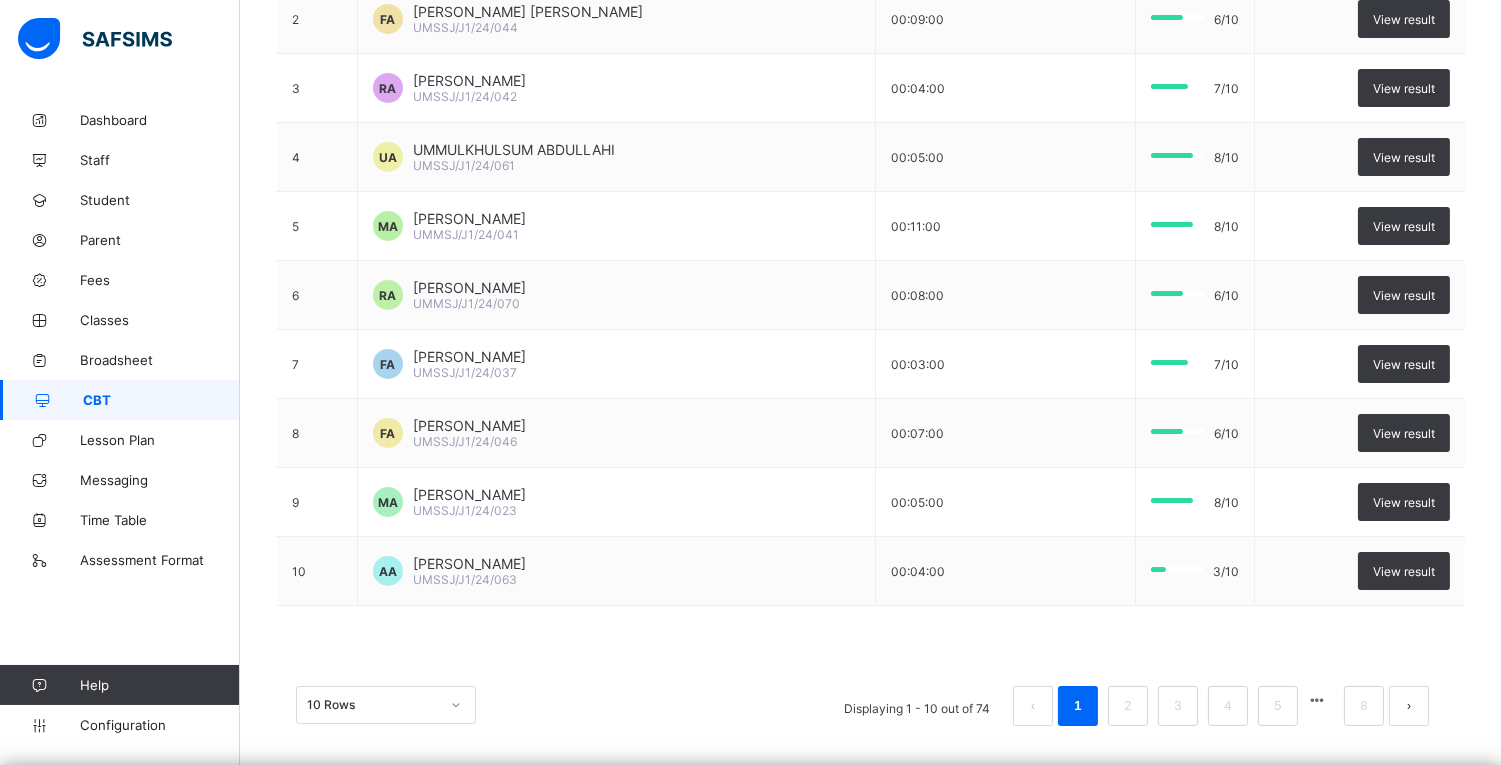 scroll, scrollTop: 426, scrollLeft: 0, axis: vertical 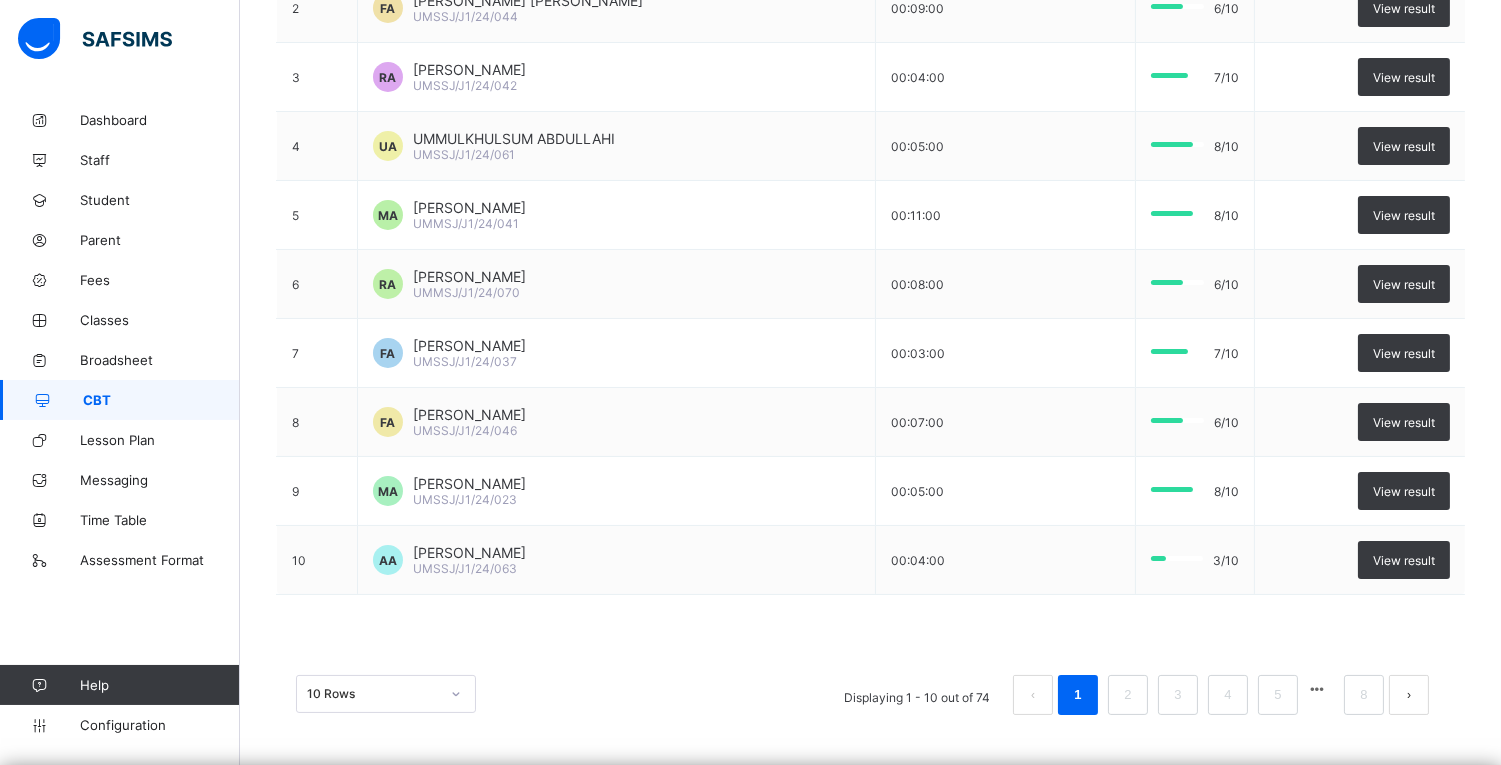 click on "10 Rows" at bounding box center (386, 694) 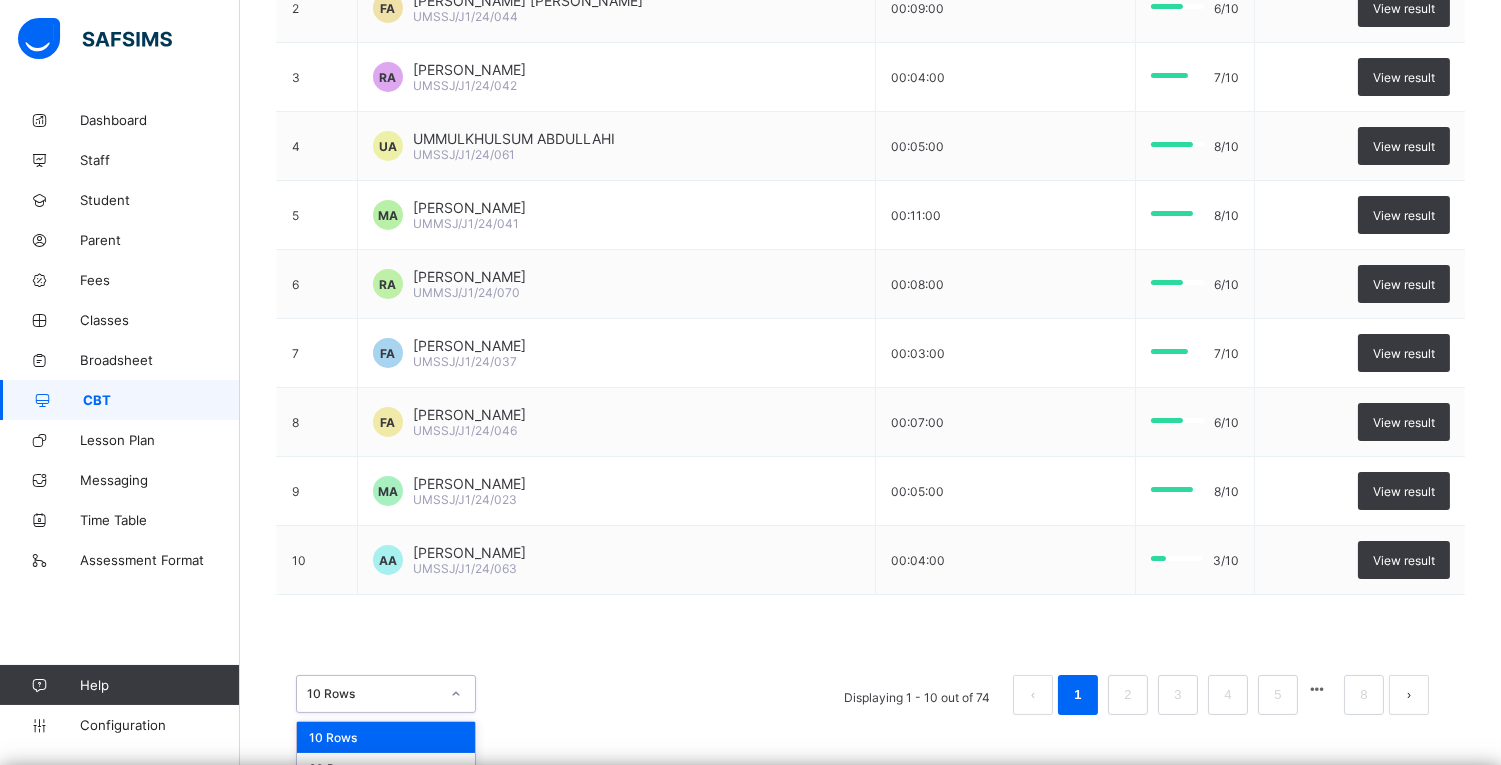 scroll, scrollTop: 475, scrollLeft: 0, axis: vertical 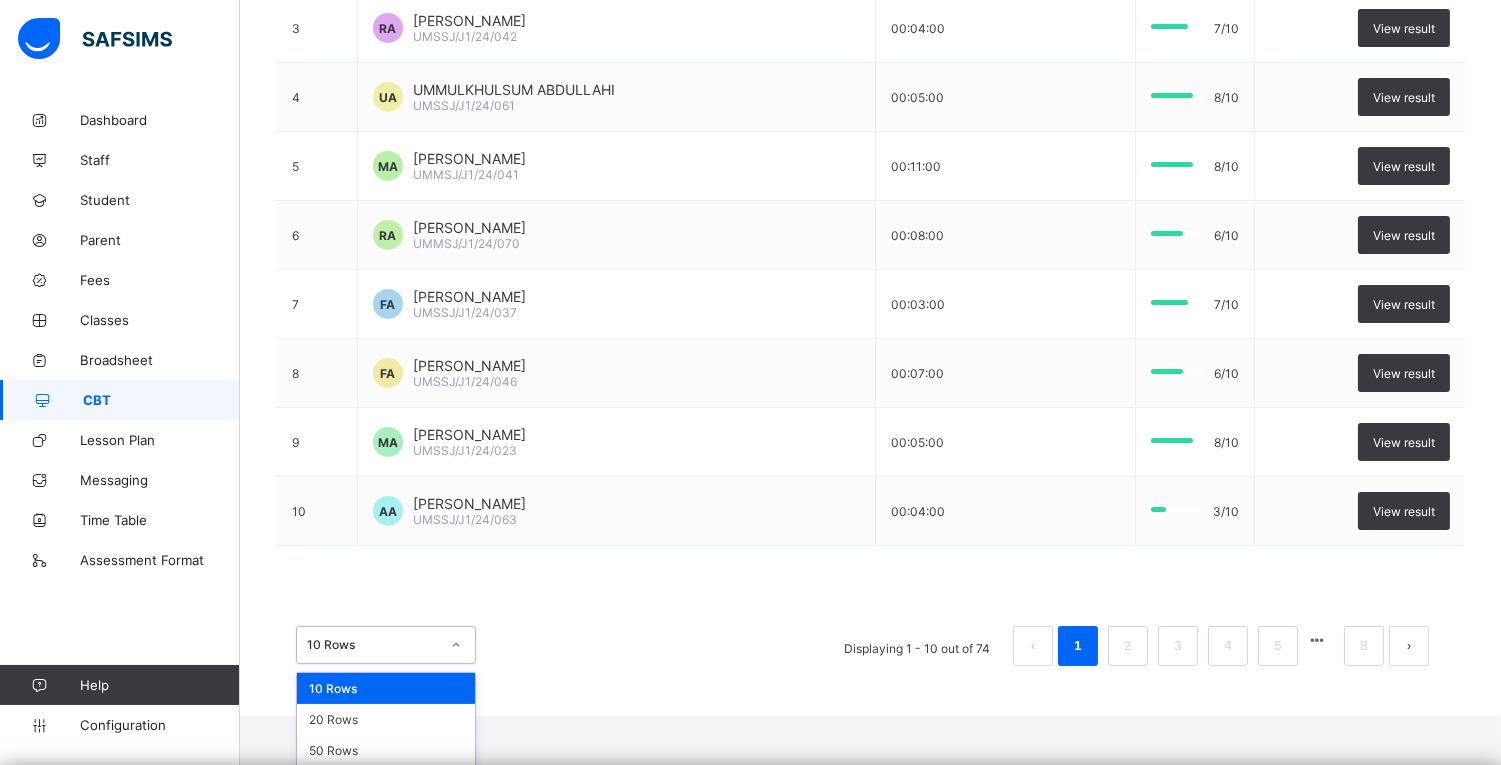 click on "option 10 Rows, selected.    option 10 Rows focused, 1 of 3. 3 results available. Use Up and Down to choose options, press Enter to select the currently focused option, press Escape to exit the menu, press Tab to select the option and exit the menu. 10 Rows 10 Rows 20 Rows 50 Rows" at bounding box center [386, 645] 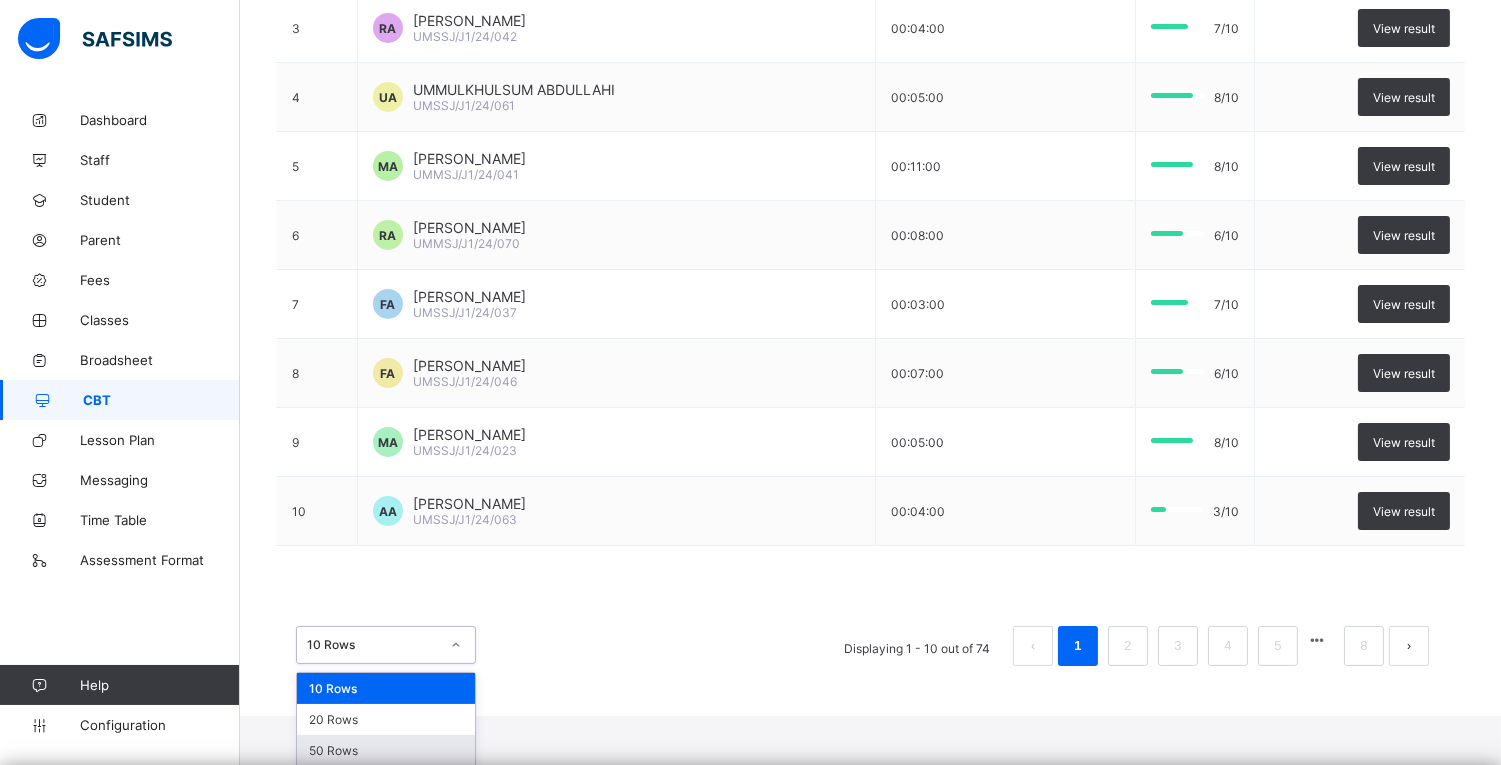 click on "50 Rows" at bounding box center (386, 750) 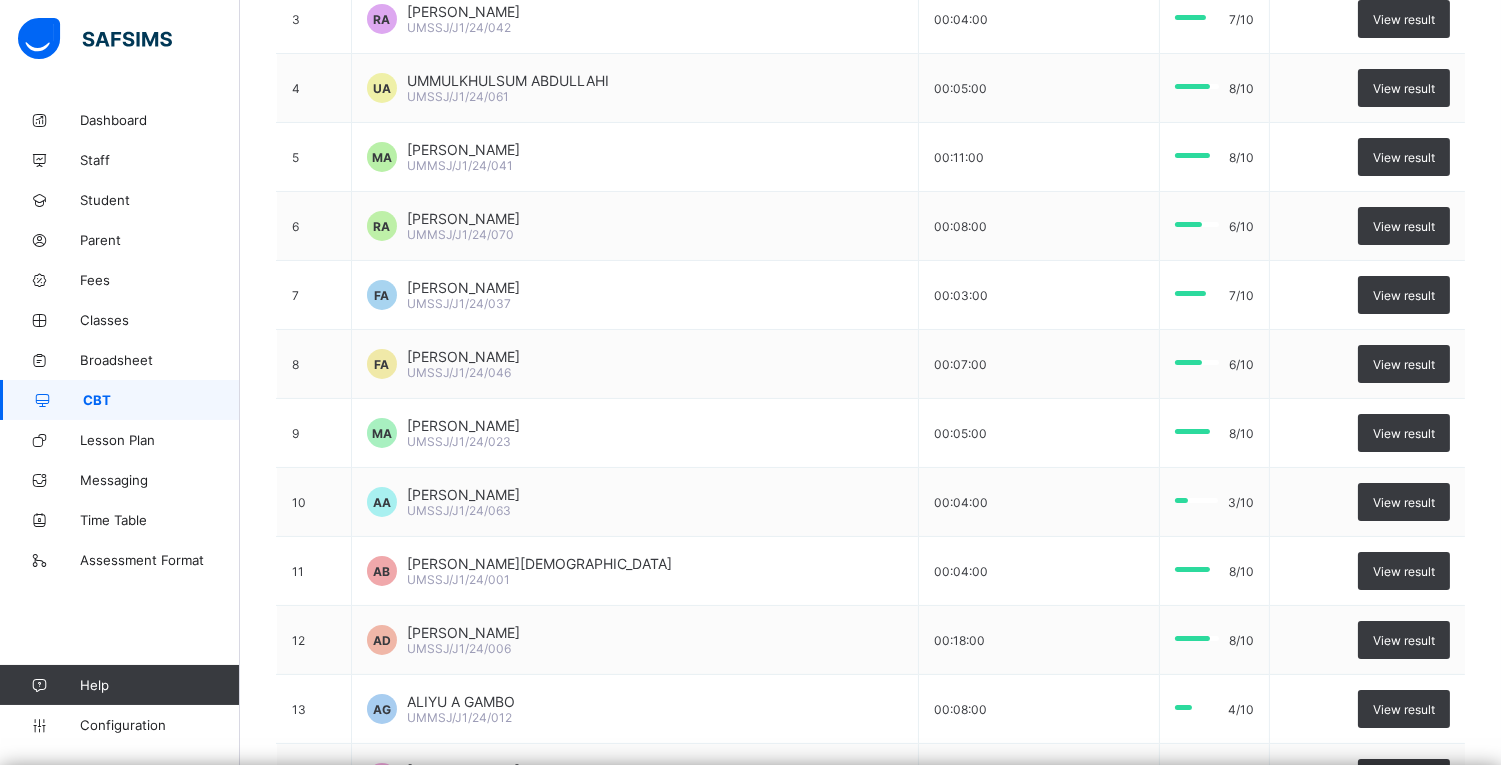 scroll, scrollTop: 0, scrollLeft: 0, axis: both 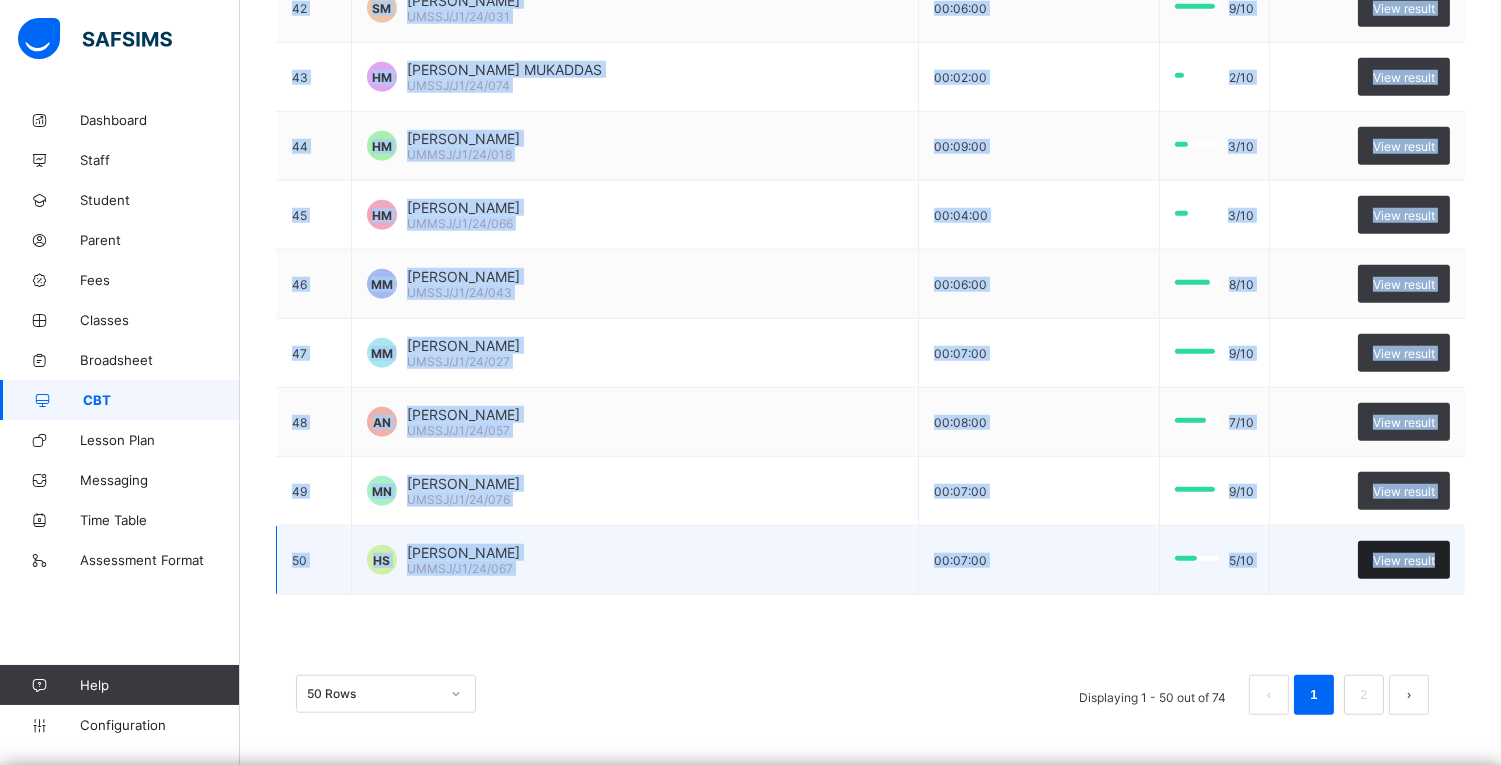 drag, startPoint x: 298, startPoint y: 274, endPoint x: 1461, endPoint y: 571, distance: 1200.3241 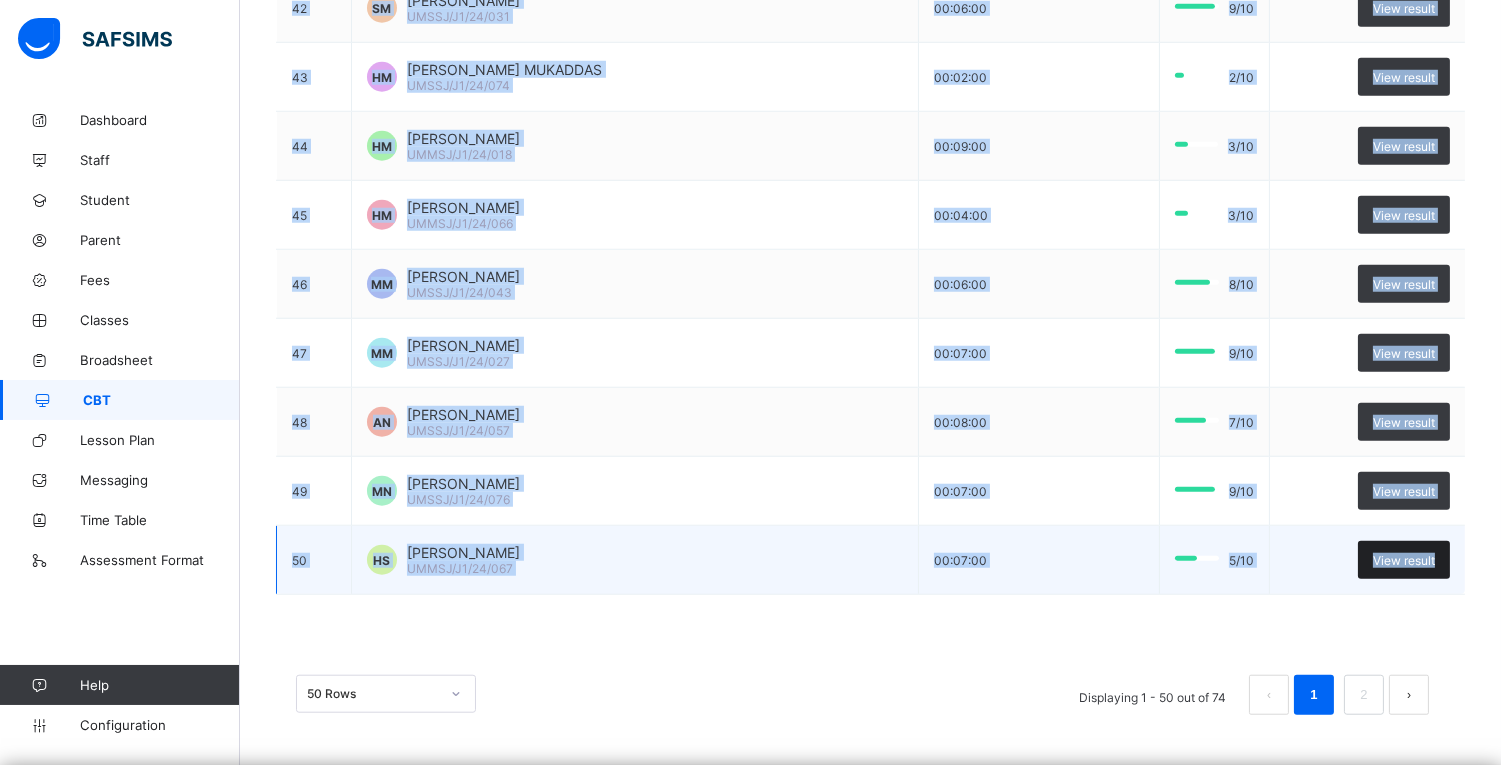 copy on "SN Student Duration (hh:mm:ss) Score 1 MA MUS'AB MIKA'IL ABDULHAMID   UMSSJ/J1/24/028   00:06:00     [DATE]   View result 2 FA [PERSON_NAME] [PERSON_NAME]   UMSSJ/J1/24/044   00:09:00     [DATE]   View result 3 RA [PERSON_NAME]   UMSSJ/J1/24/042   00:04:00     [DATE]   View result 4 UA UMMULKHULSUM  ABDULLAHI   UMSSJ/J1/24/061   00:05:00     [DATE]   View result 5 MA [PERSON_NAME]   UMMSJ/J1/24/041   00:11:00     [DATE]   View result 6 [PERSON_NAME]   UMMSJ/J1/24/070   00:08:00     [DATE]   View result 7 FA [PERSON_NAME]   UMSSJ/J1/24/037   00:03:00     [DATE]   View result 8 FA [PERSON_NAME] ALIYU   UMSSJ/J1/24/046   00:07:00     [DATE]   View result 9 MA [PERSON_NAME] ALKALI   UMSSJ/J1/24/023   00:05:00     [DATE]   View result 10 AA [PERSON_NAME] AMINU   UMSSJ/J1/24/063   00:04:00     [DATE]   View result 11 [PERSON_NAME] [PERSON_NAME]   UMSSJ/J1/24/001   00:04:00     [DATE]   View result [DATE] [PERSON_NAME]   UMSSJ/J1/24/006   00:18:00     [DATE]   View result 13 AG ALIYU A GAMBO   UMMSJ/J1/..." 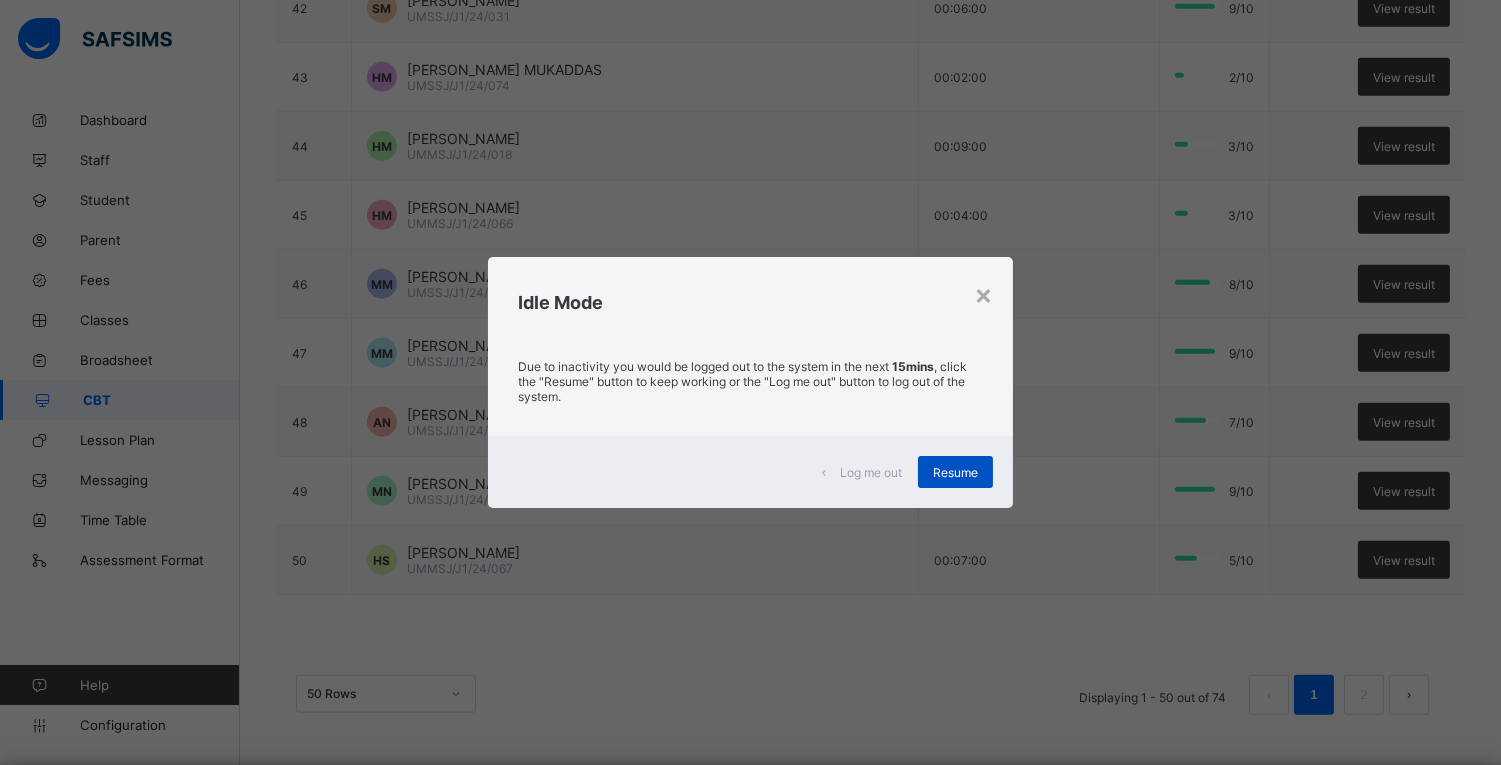 click on "Resume" at bounding box center [955, 472] 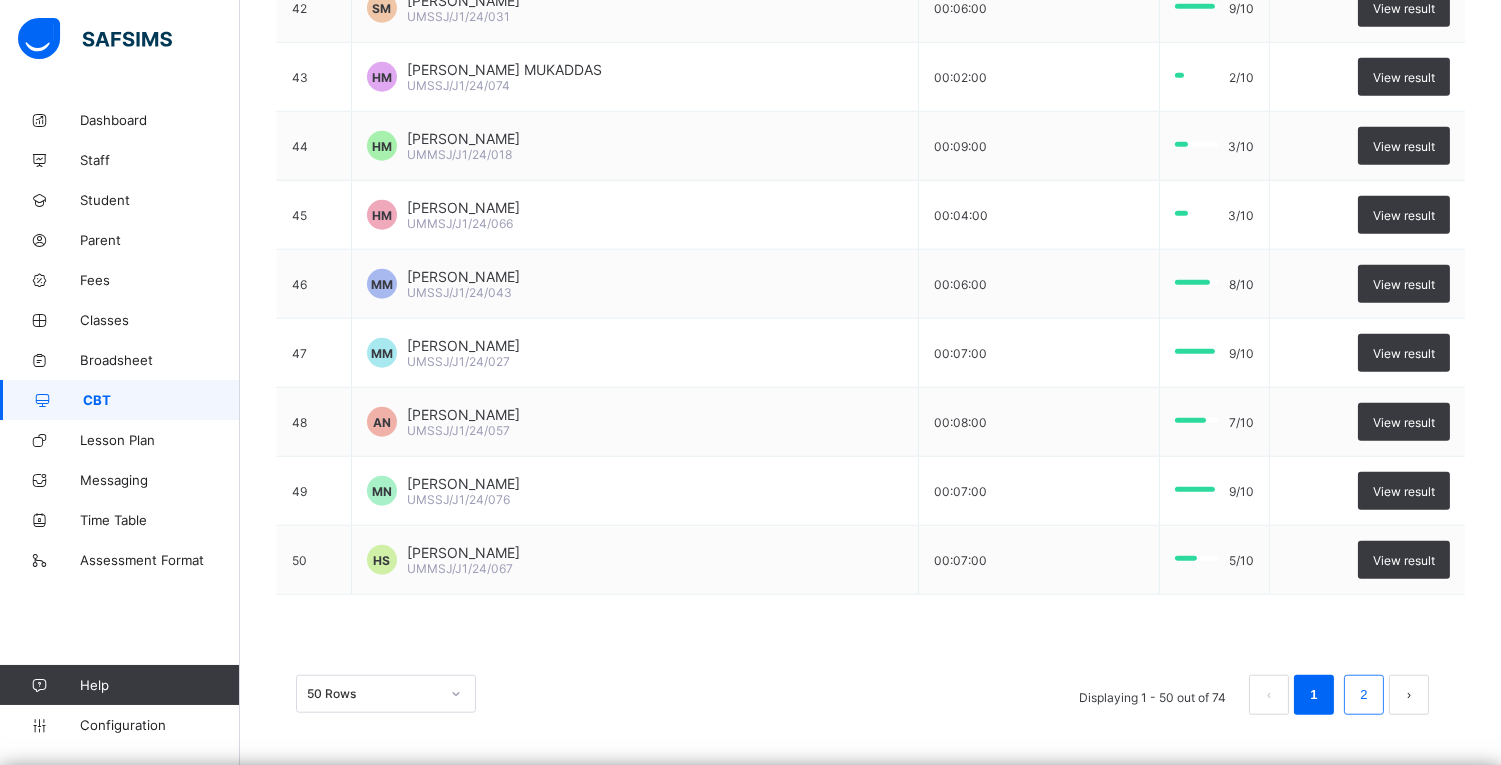 click on "2" at bounding box center [1363, 695] 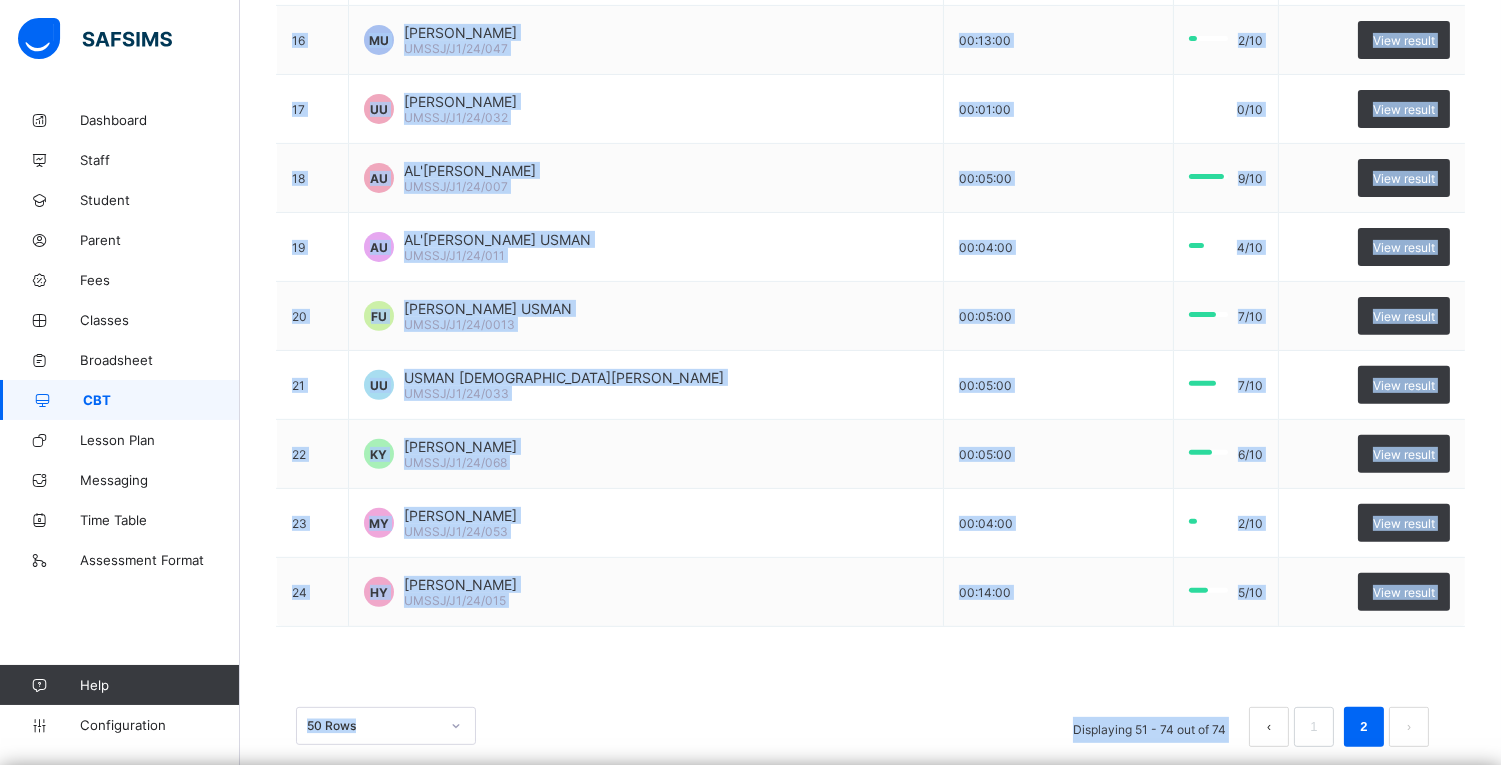 scroll, scrollTop: 1381, scrollLeft: 0, axis: vertical 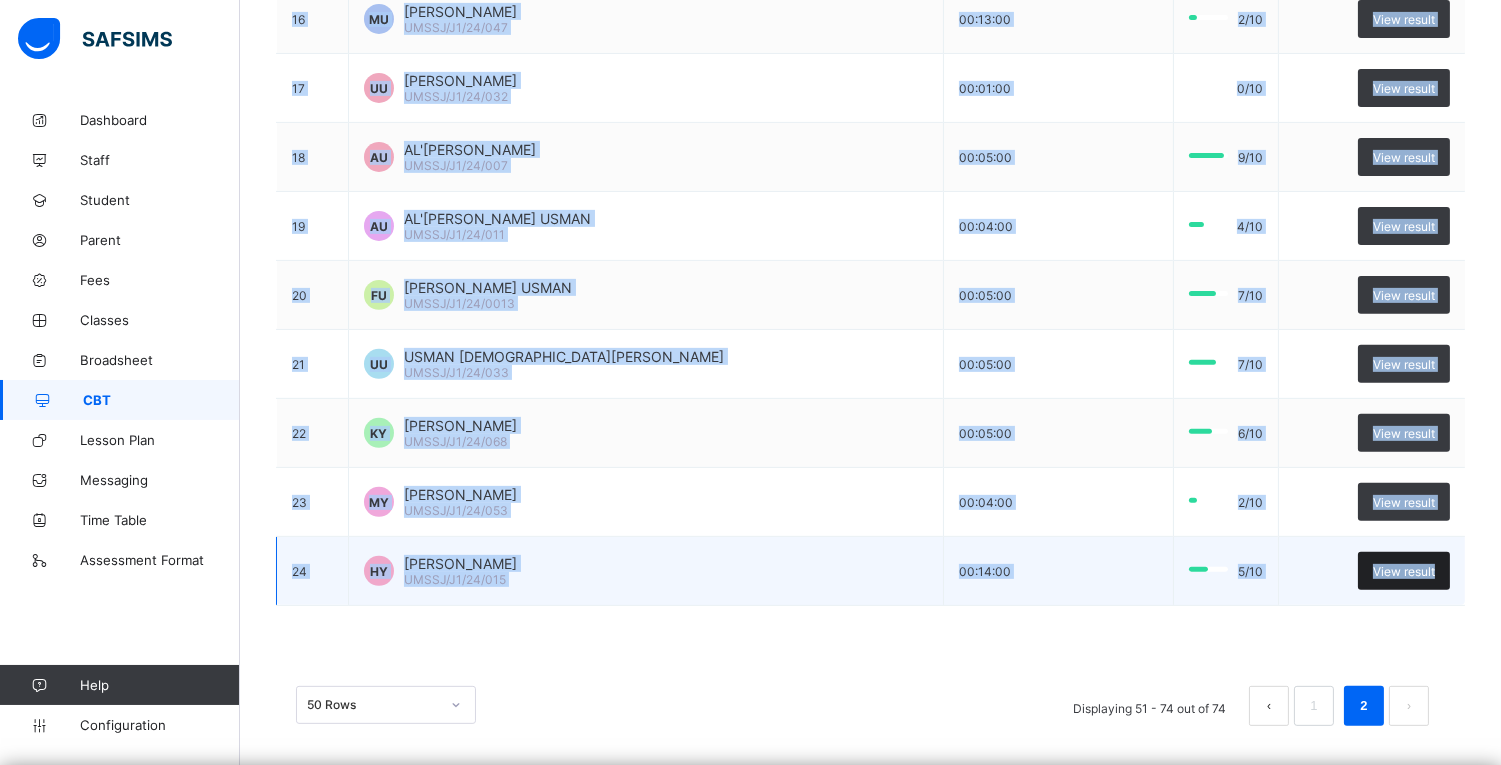drag, startPoint x: 267, startPoint y: 324, endPoint x: 1455, endPoint y: 583, distance: 1215.905 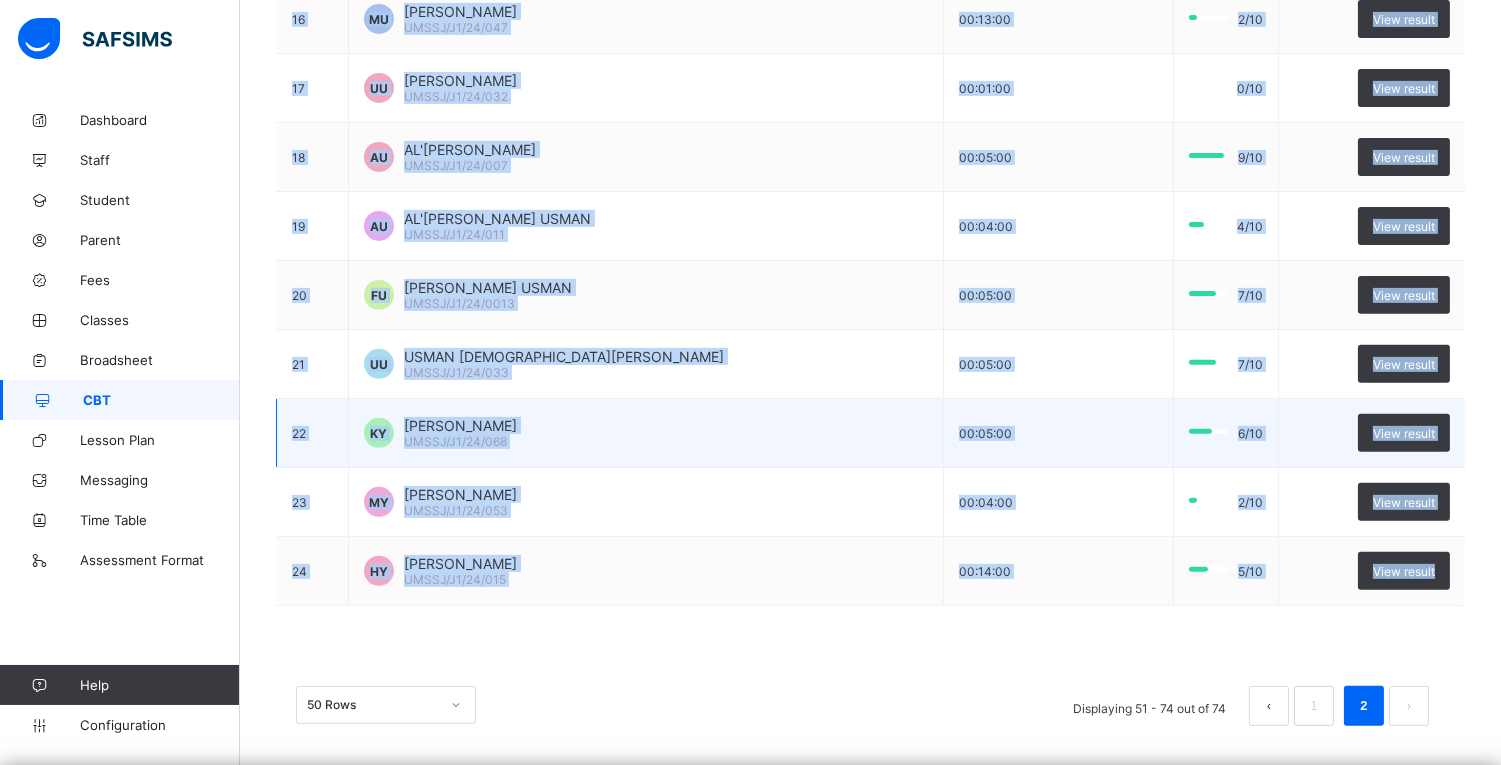 click on "KY [PERSON_NAME] YAHAYA   UMSSJ/J1/24/068" at bounding box center (645, 433) 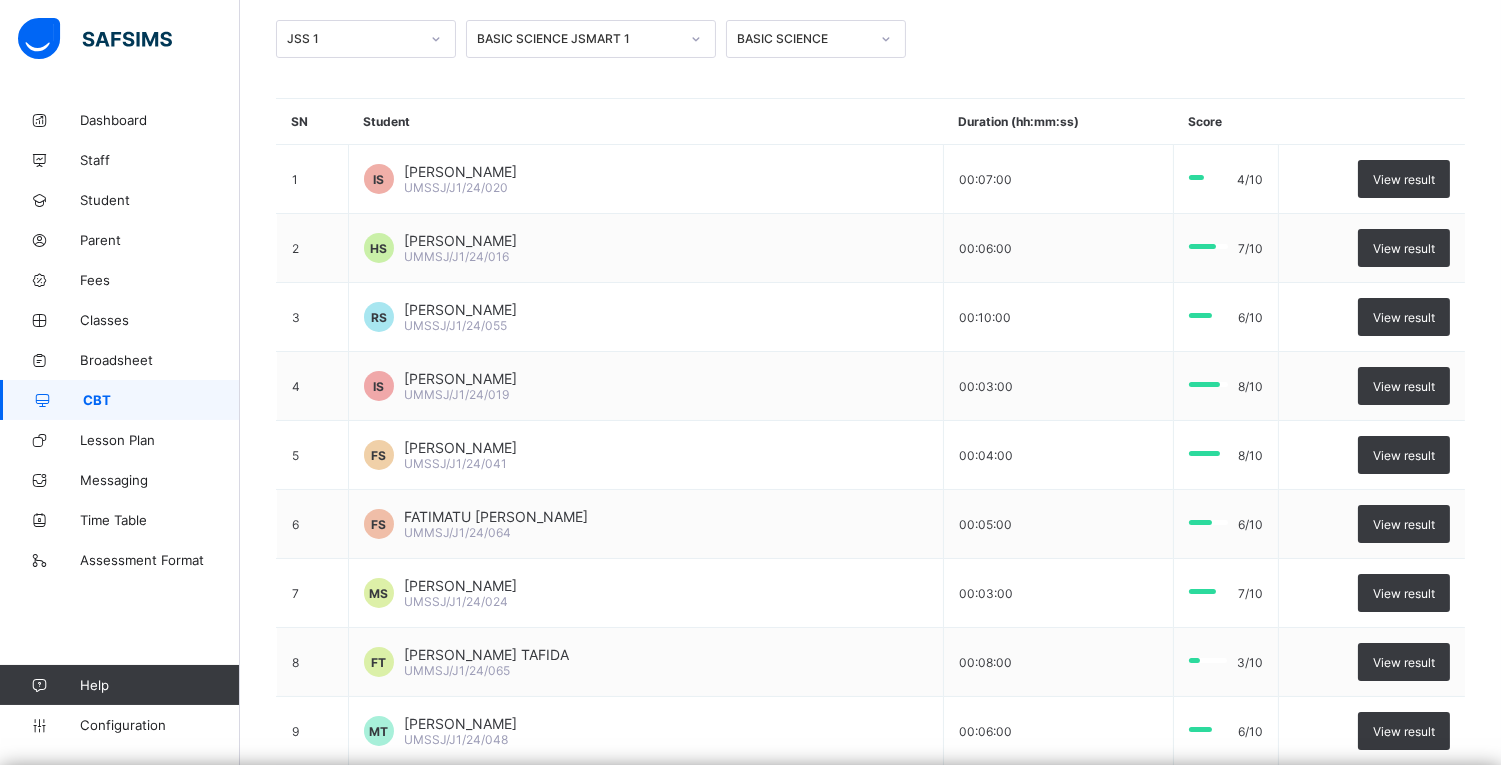scroll, scrollTop: 163, scrollLeft: 0, axis: vertical 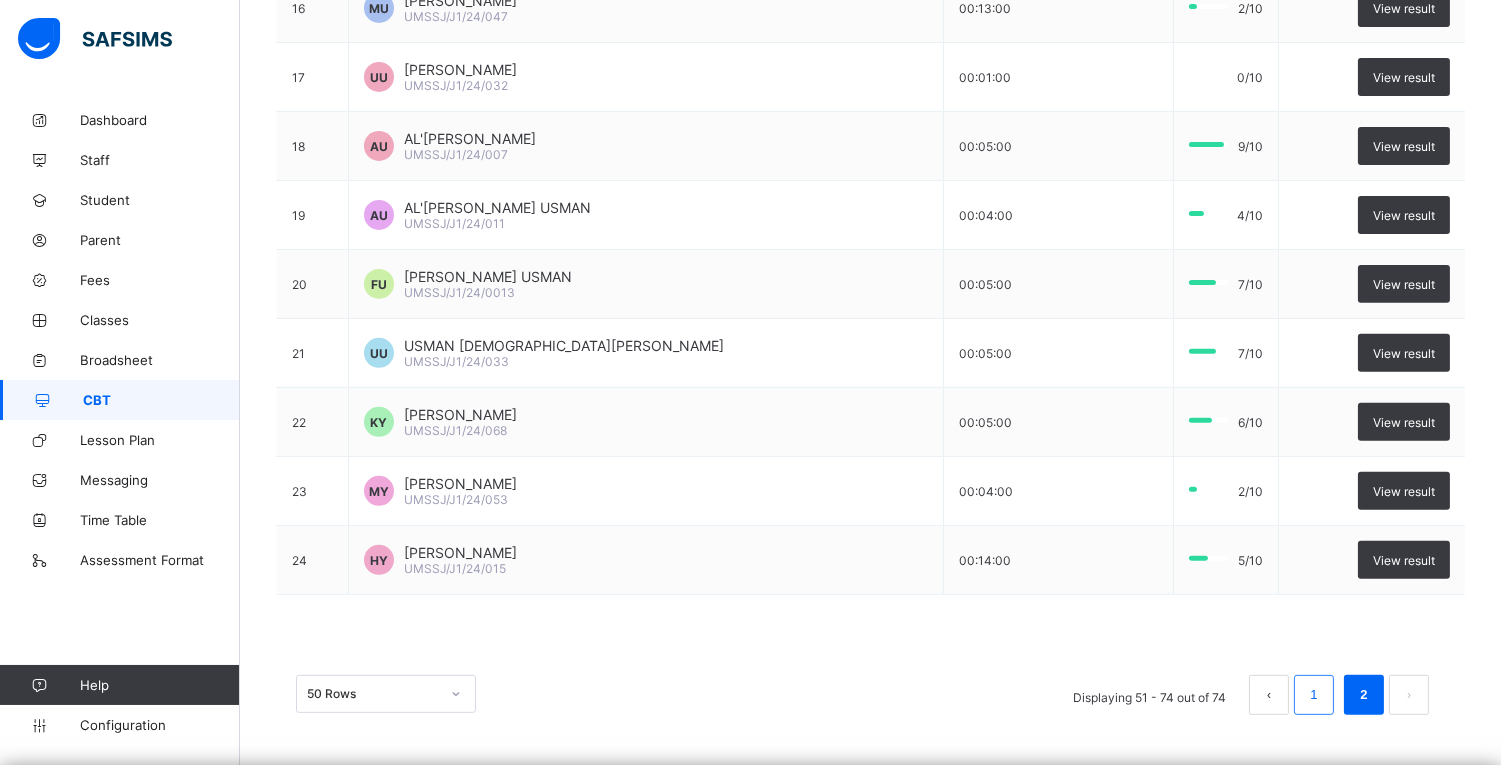 click on "1" at bounding box center (1313, 695) 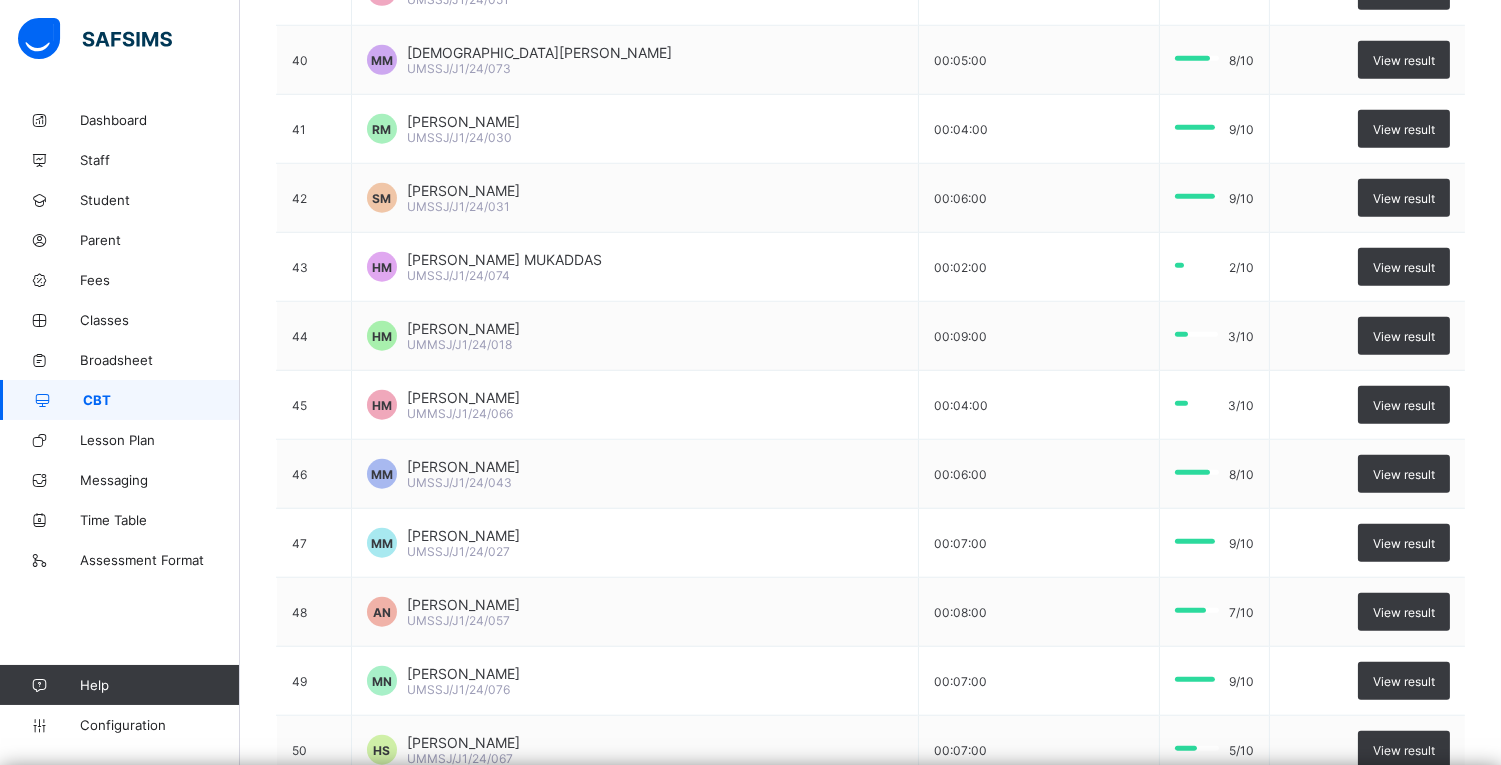 scroll, scrollTop: 3190, scrollLeft: 0, axis: vertical 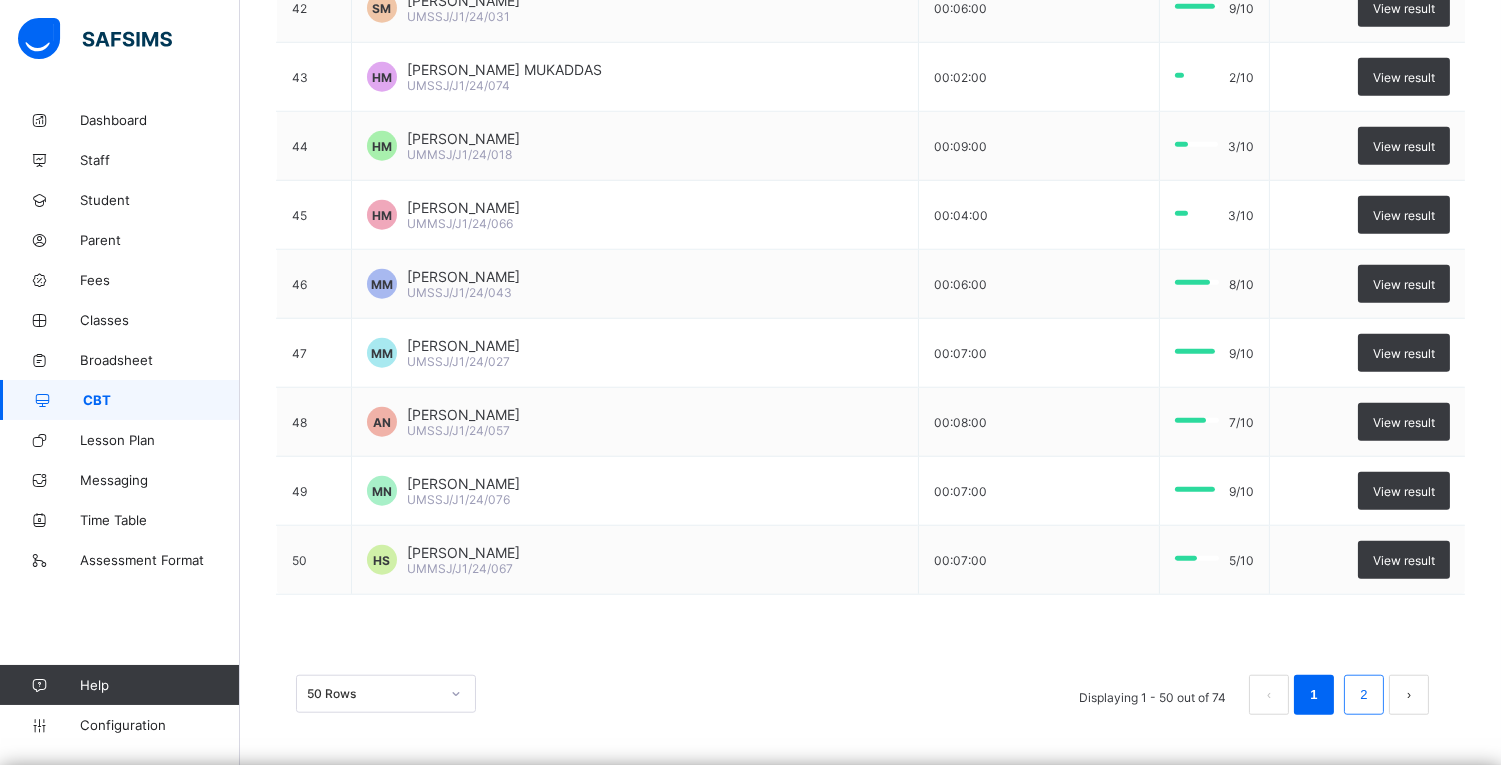 click on "2" at bounding box center [1364, 695] 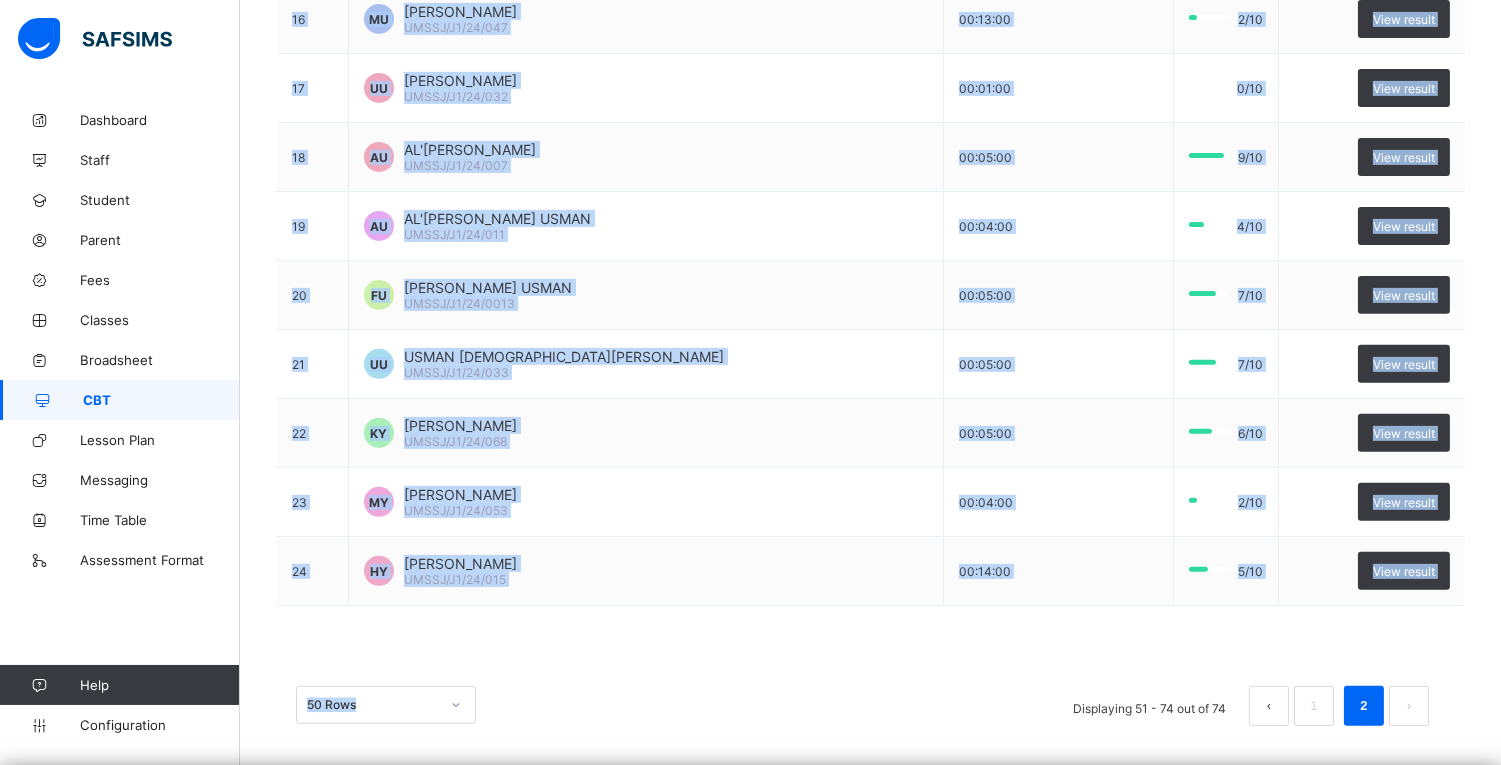 scroll, scrollTop: 1393, scrollLeft: 0, axis: vertical 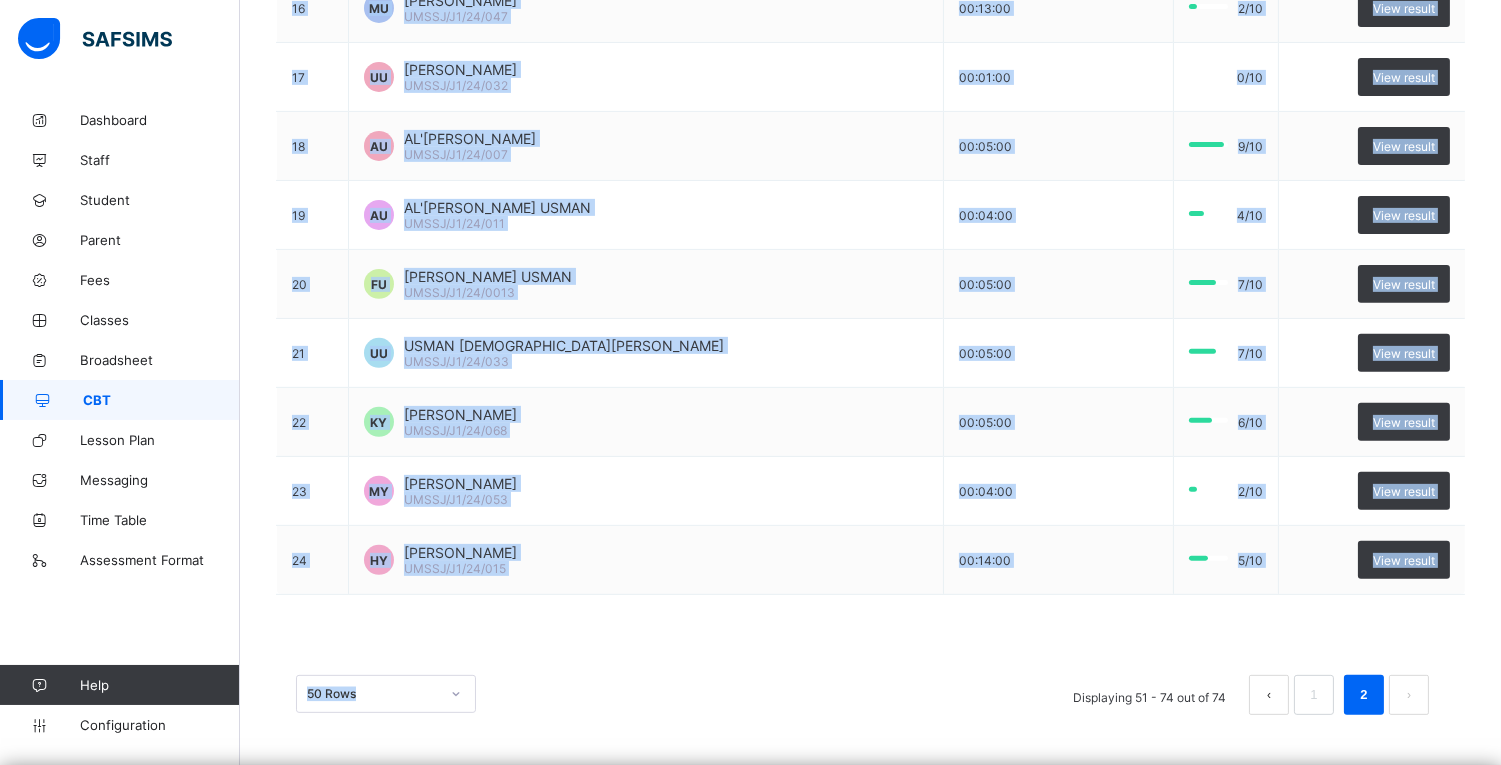 drag, startPoint x: 284, startPoint y: 277, endPoint x: 1433, endPoint y: 598, distance: 1192.9971 